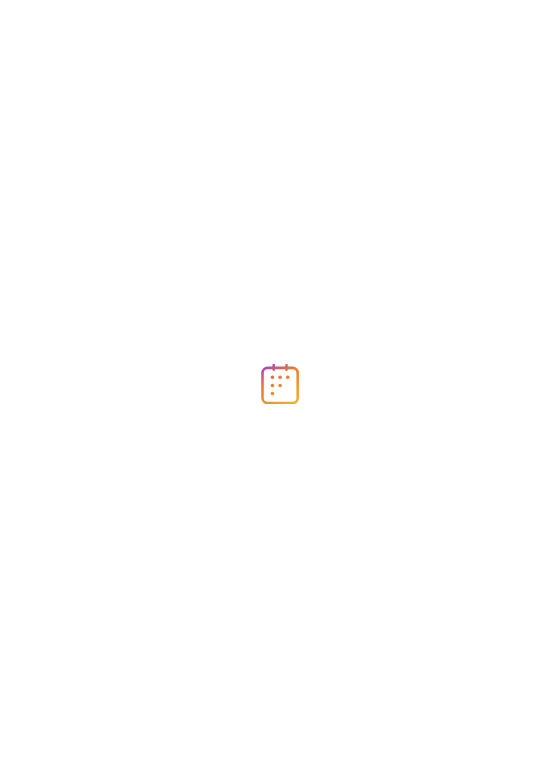 scroll, scrollTop: 0, scrollLeft: 0, axis: both 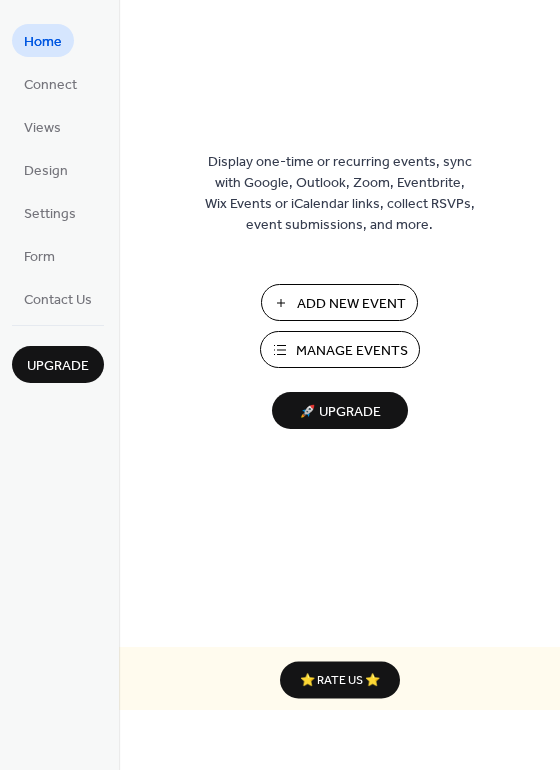 click on "Add New Event" at bounding box center [351, 304] 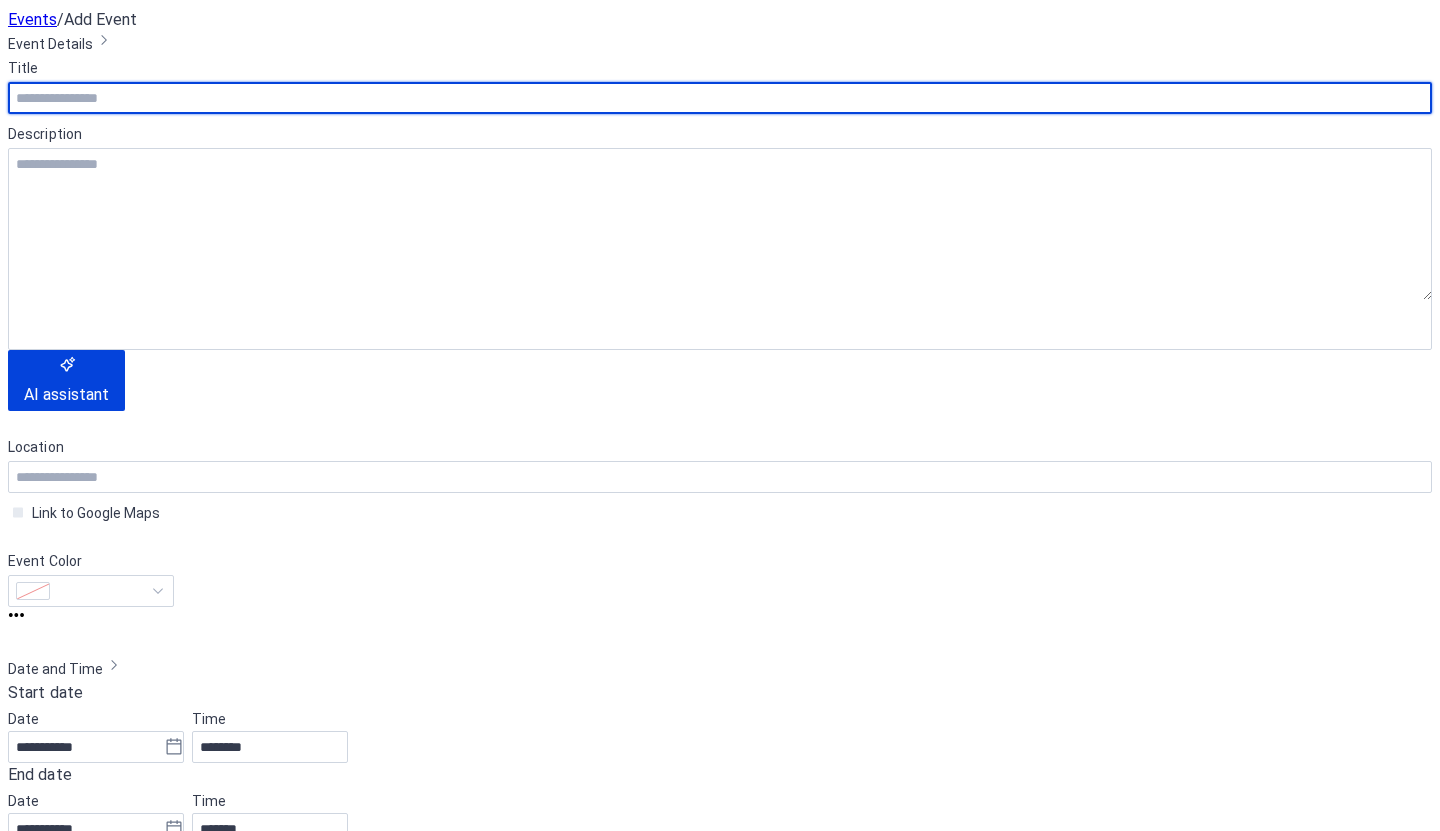 scroll, scrollTop: 0, scrollLeft: 0, axis: both 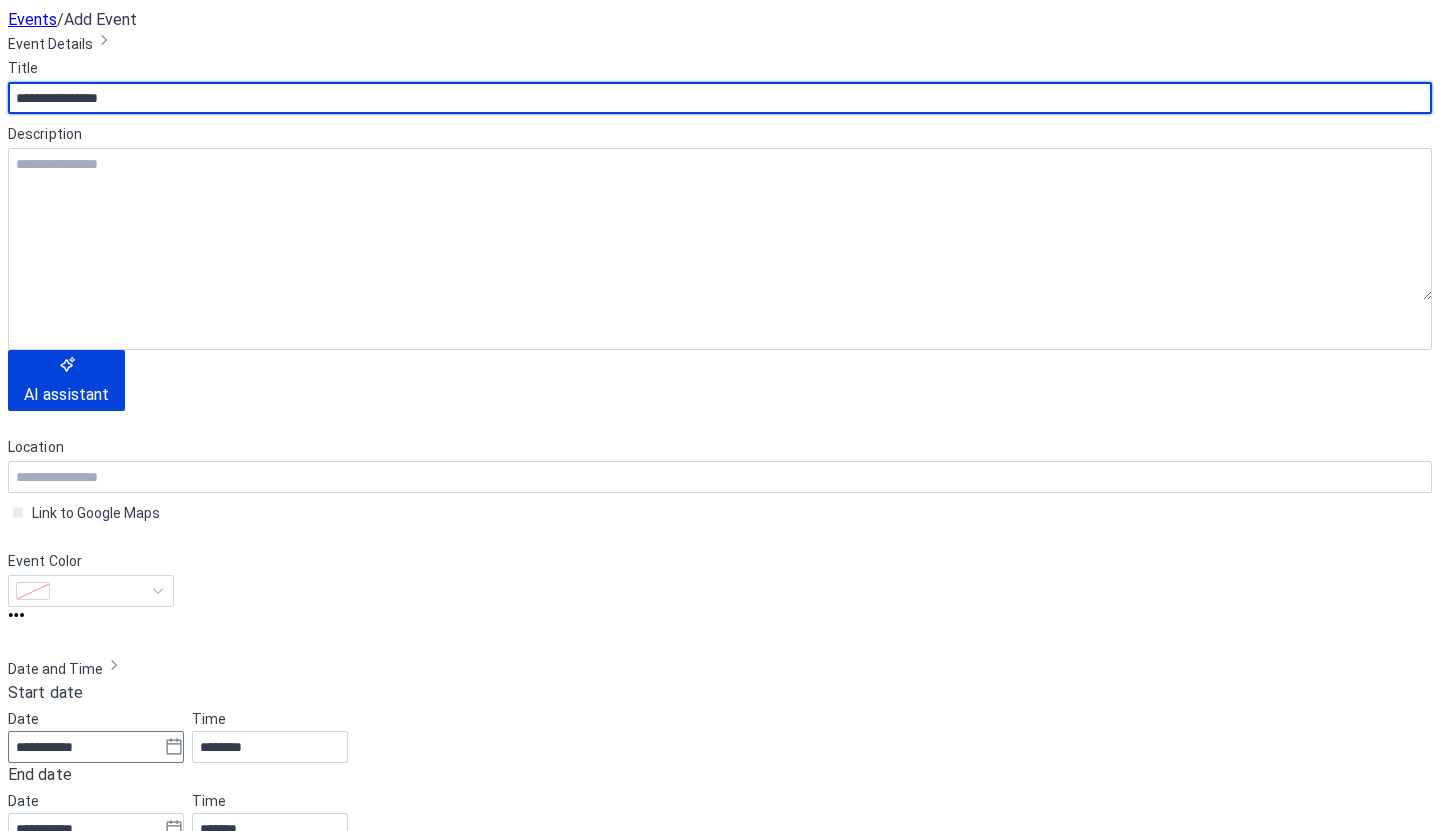 type on "**********" 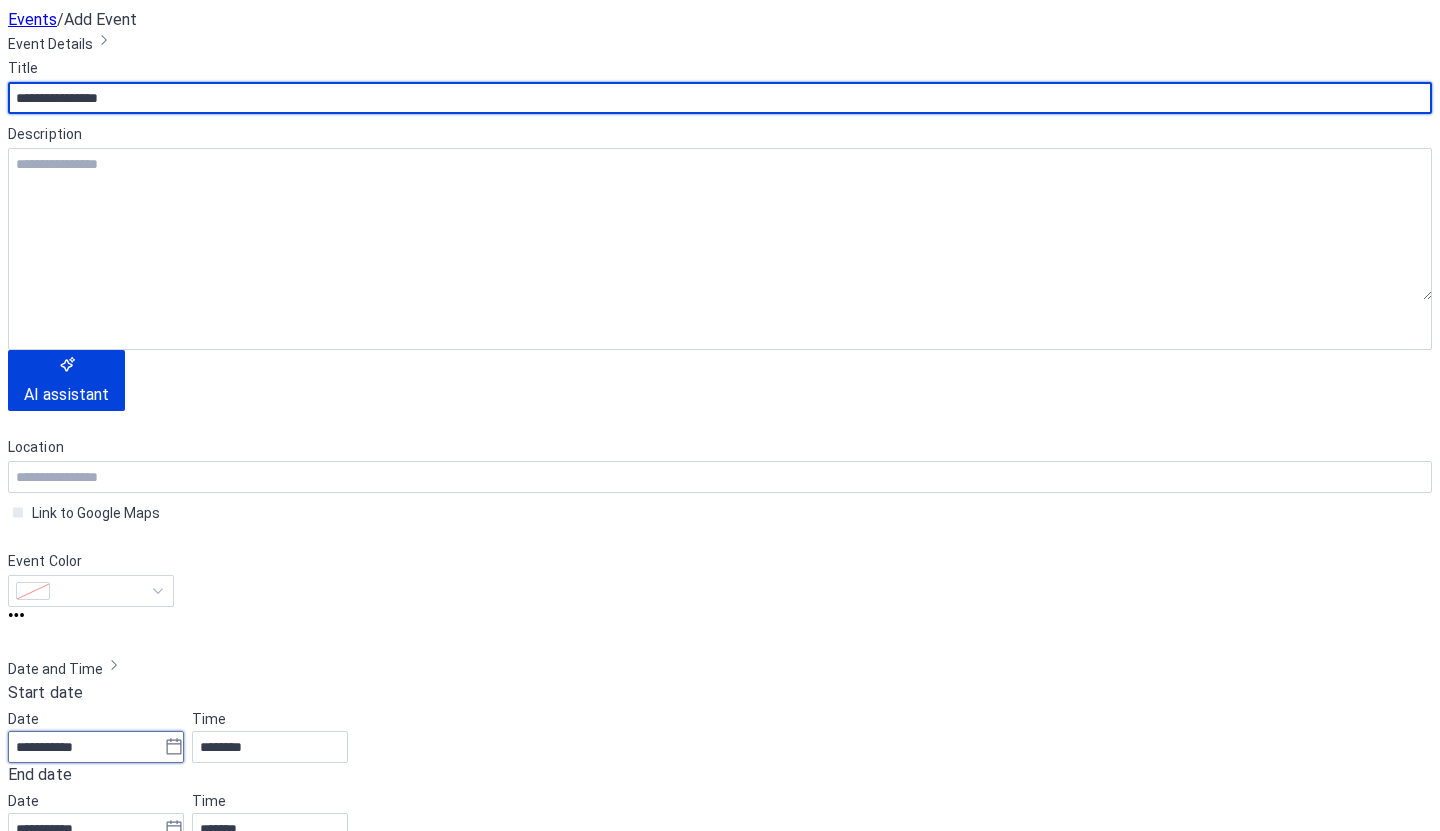 click on "**********" at bounding box center (86, 747) 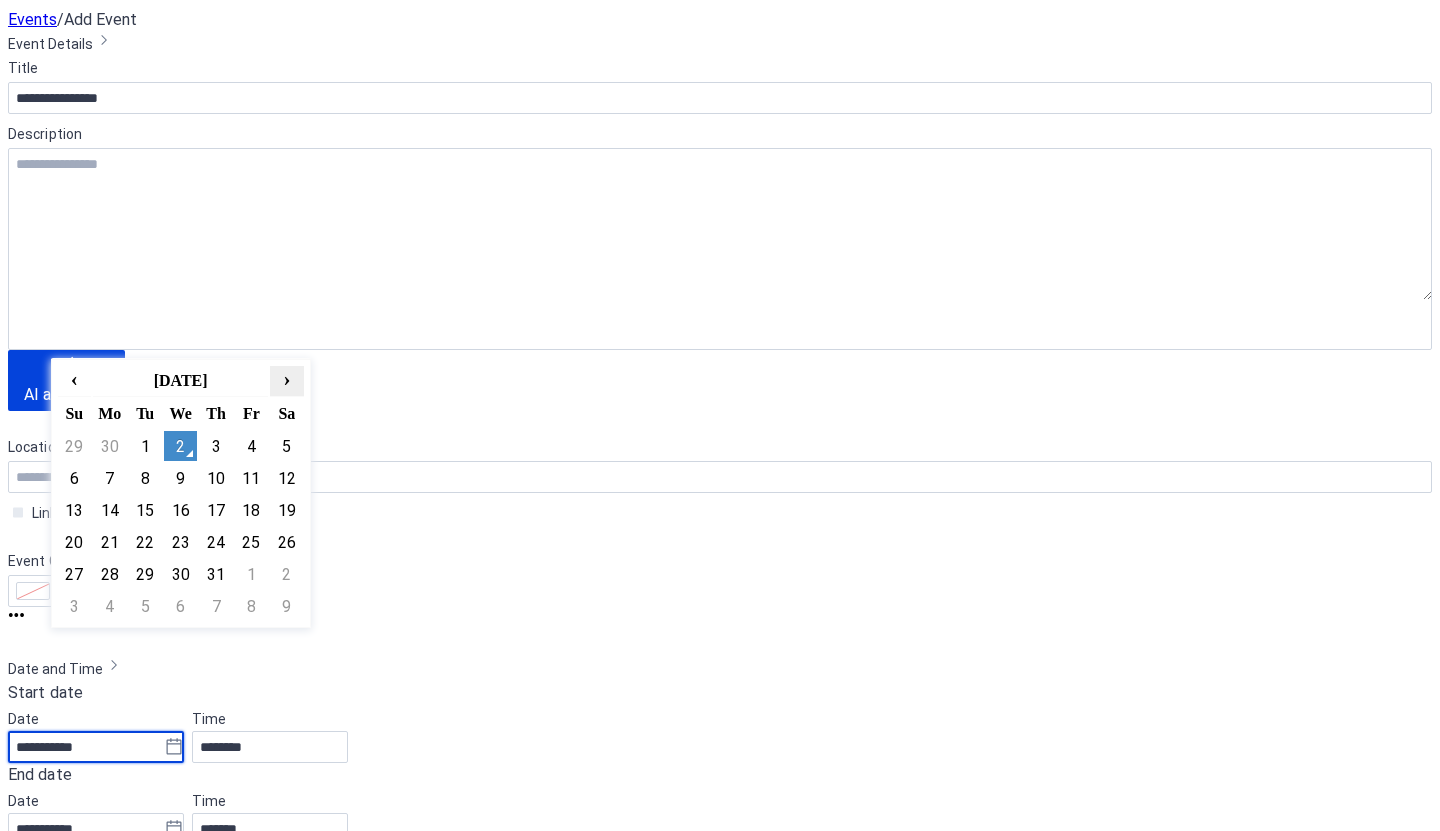 click on "›" at bounding box center [286, 379] 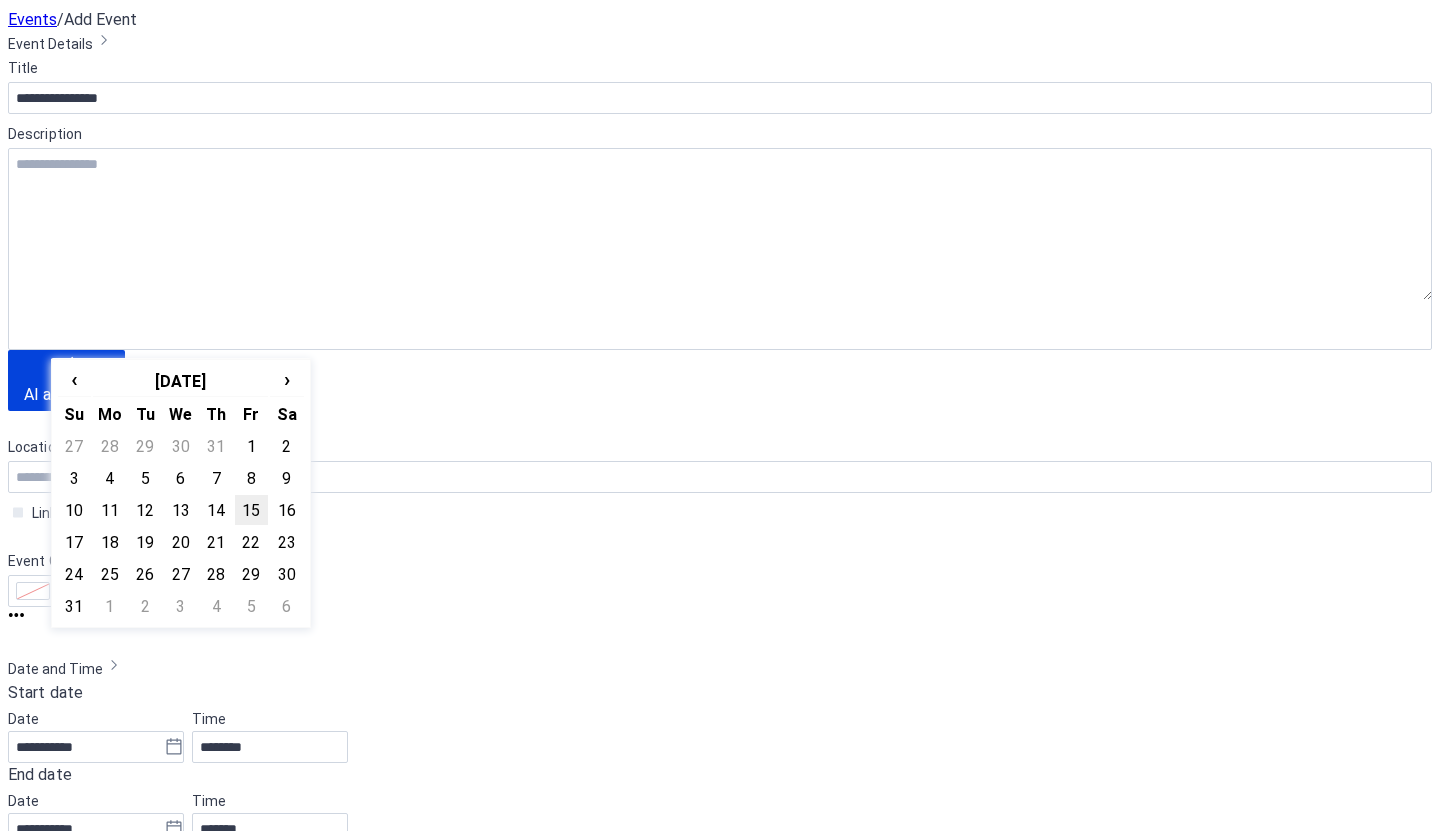 click on "15" at bounding box center [251, 510] 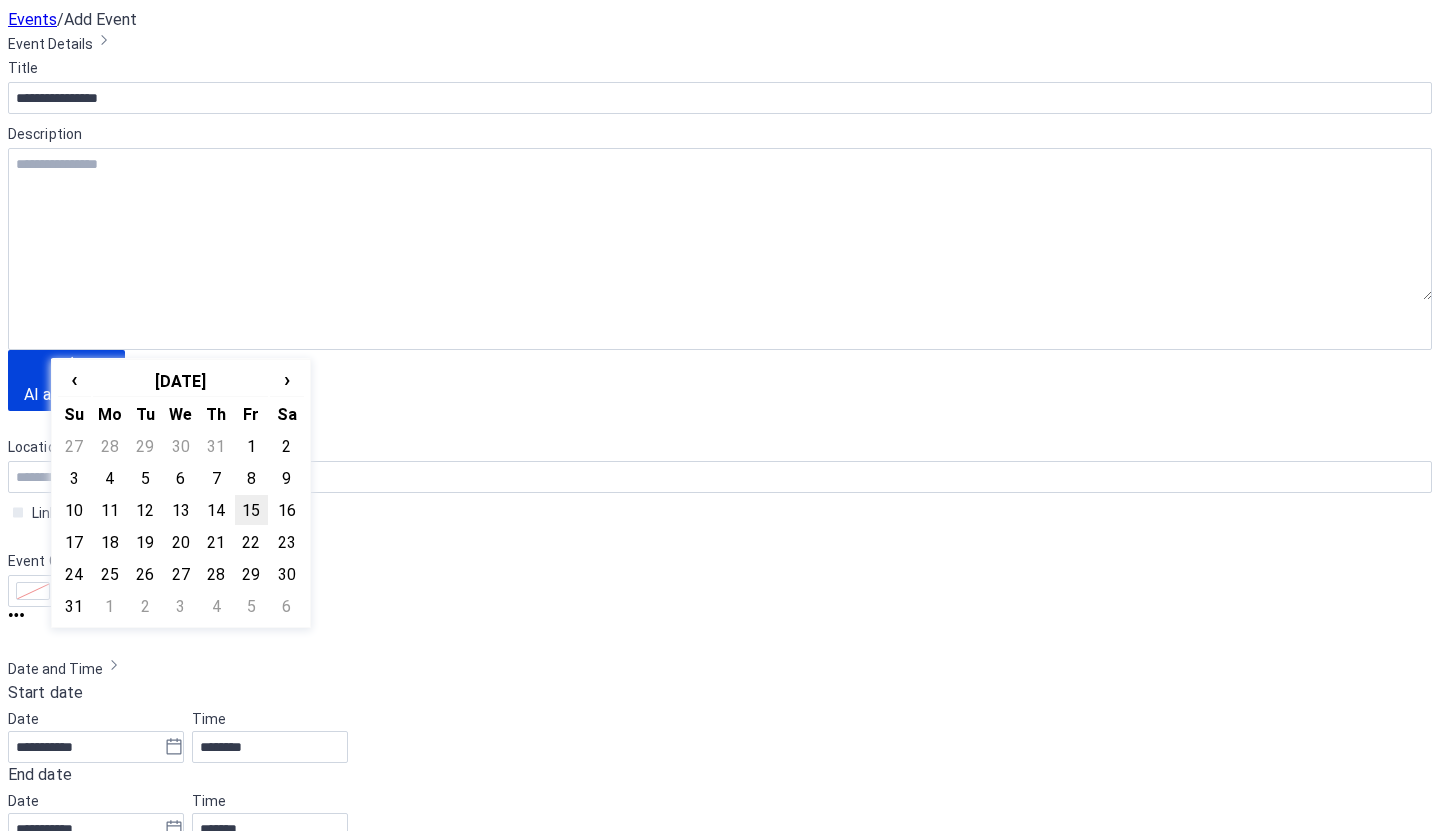 type on "**********" 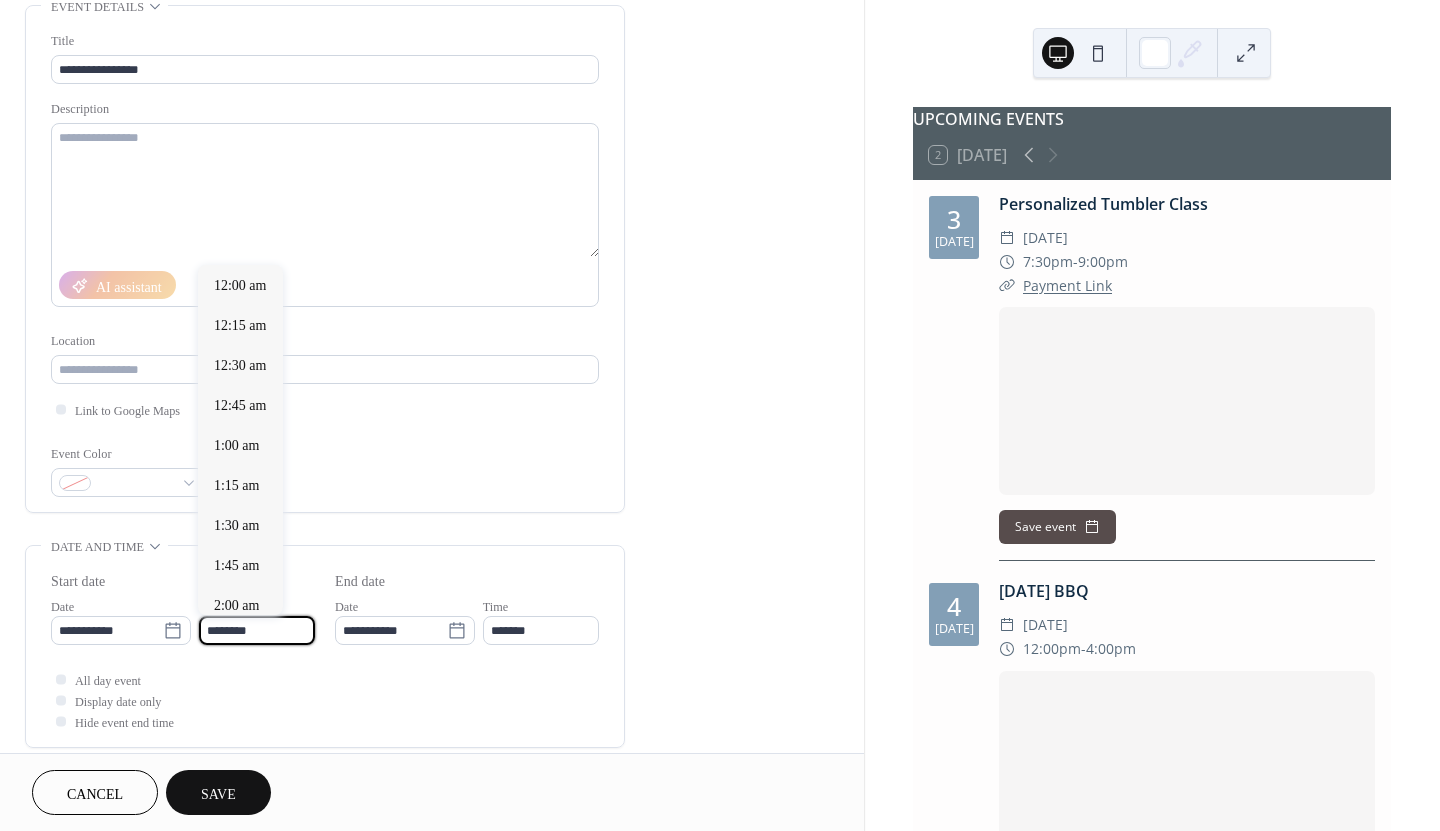 click on "********" at bounding box center [257, 630] 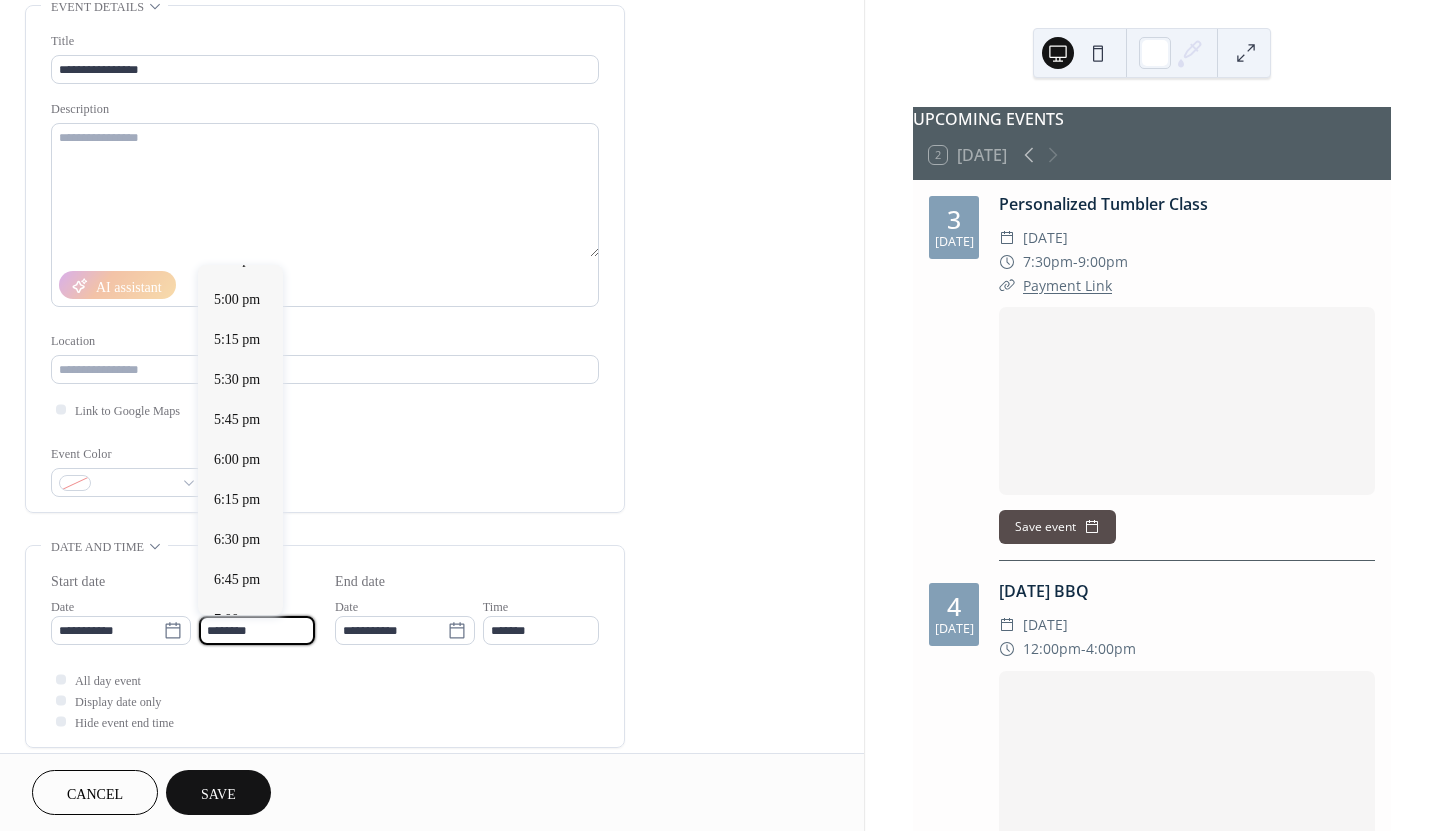 scroll, scrollTop: 2707, scrollLeft: 0, axis: vertical 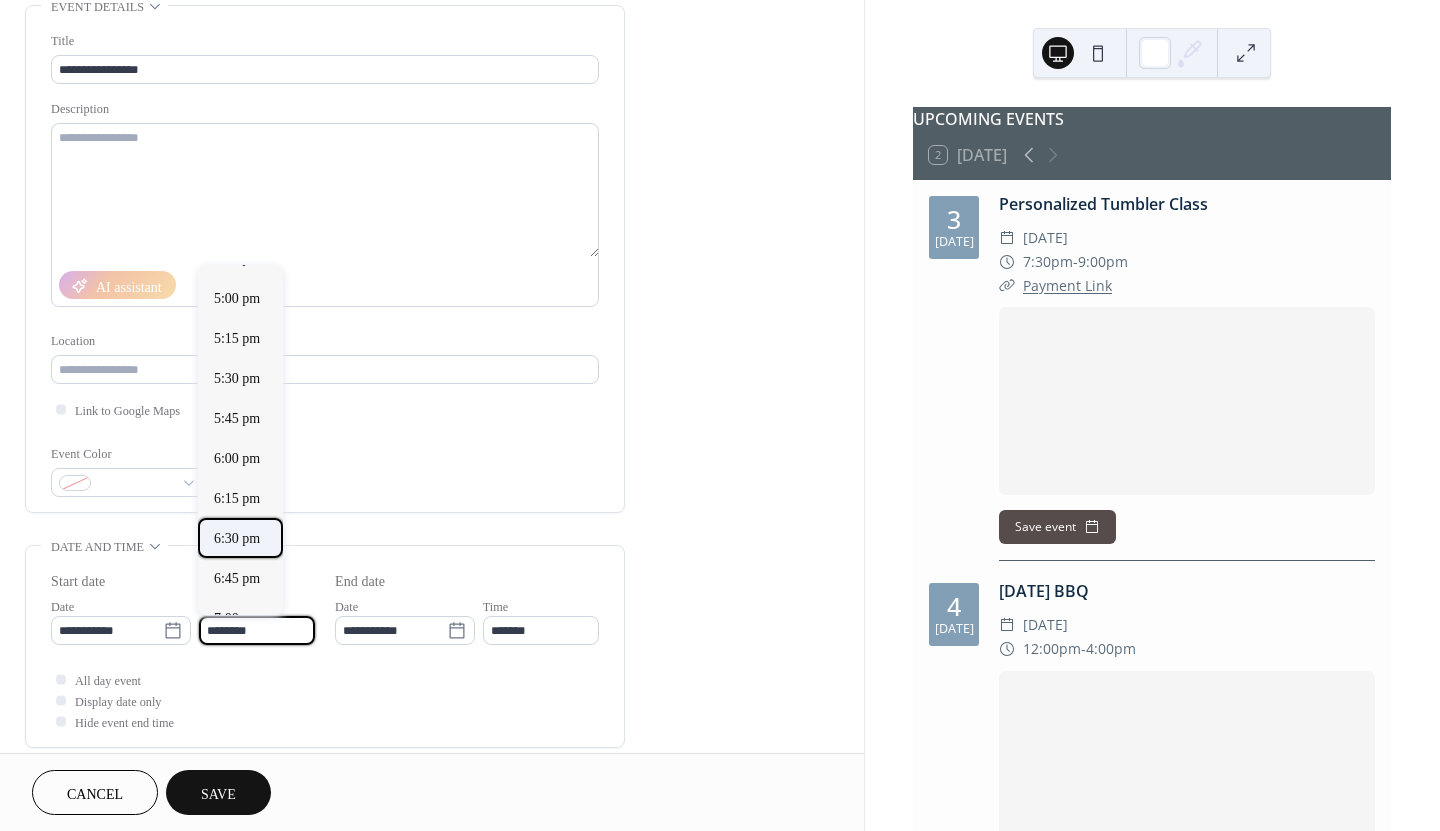 click on "6:30 pm" at bounding box center [237, 537] 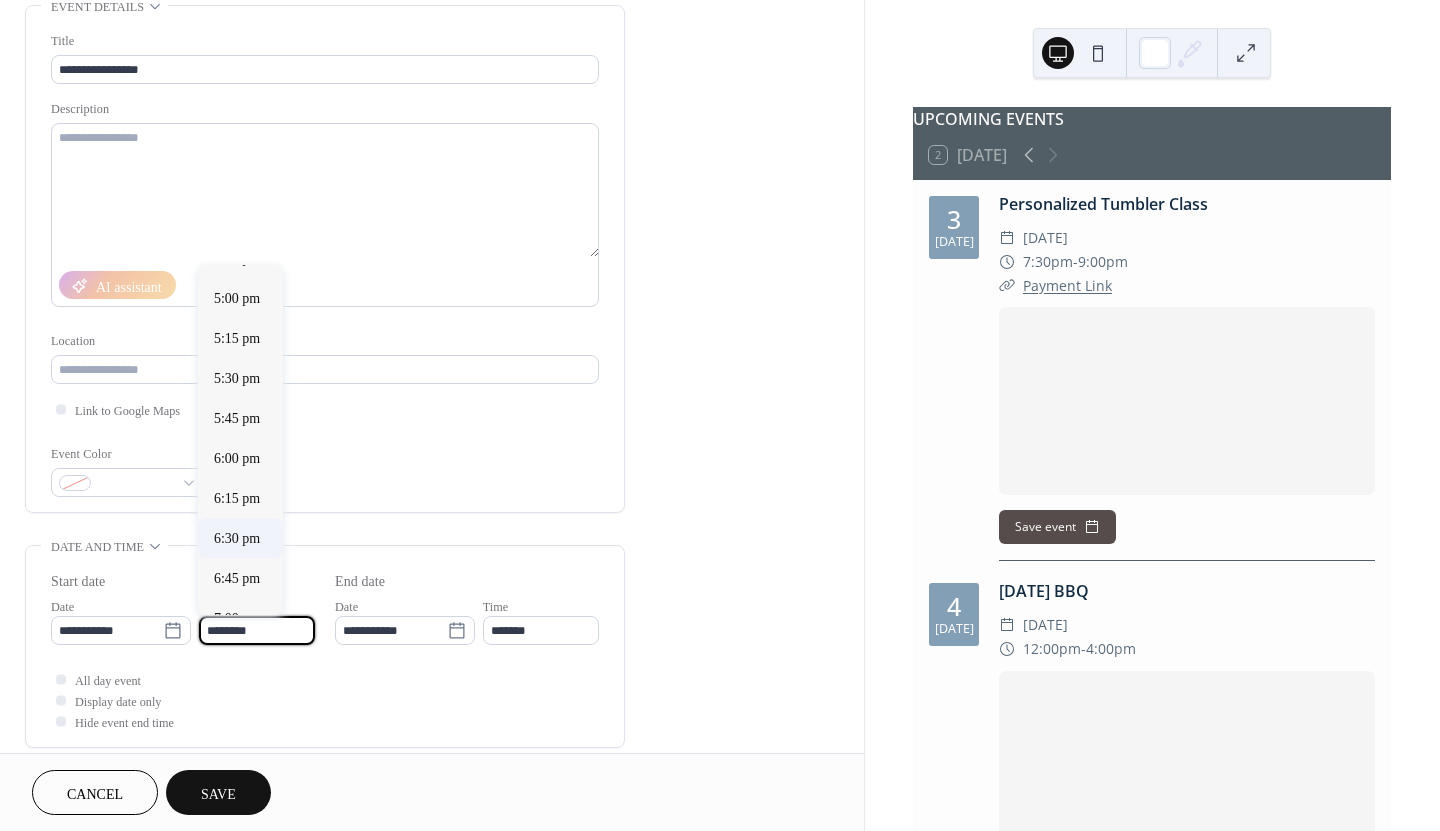 type on "*******" 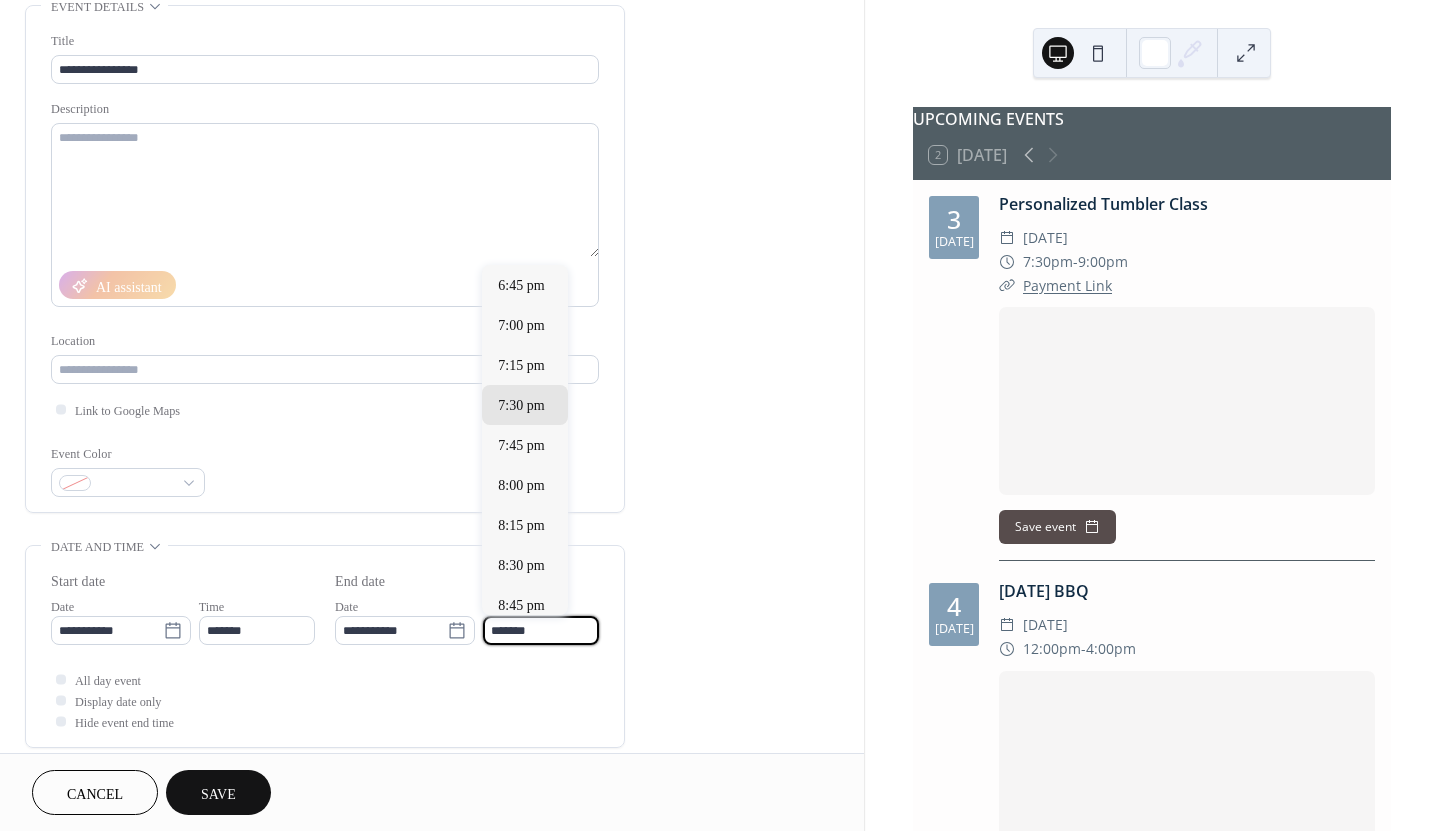 click on "*******" at bounding box center [541, 630] 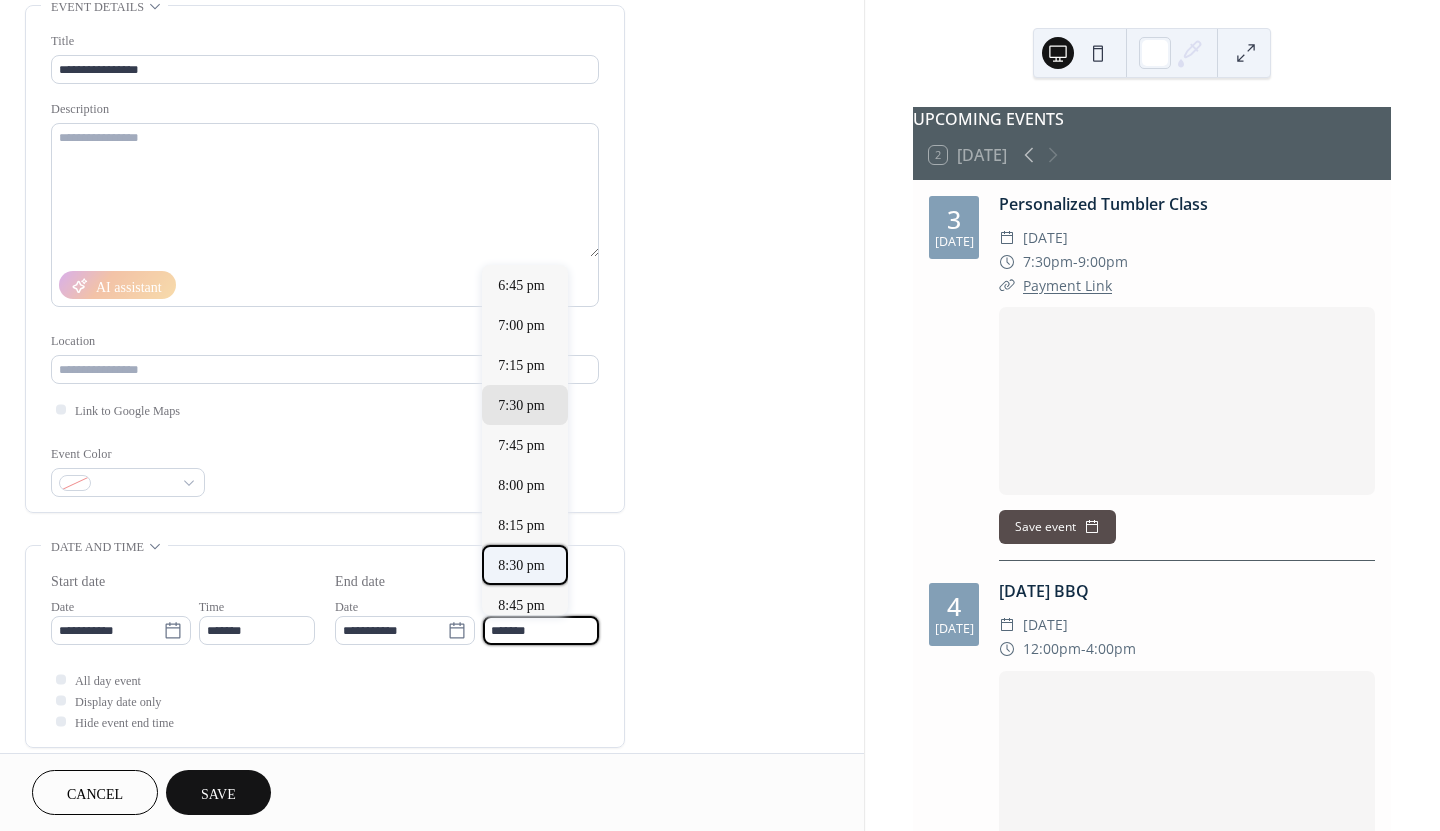 click on "8:30 pm" at bounding box center (521, 564) 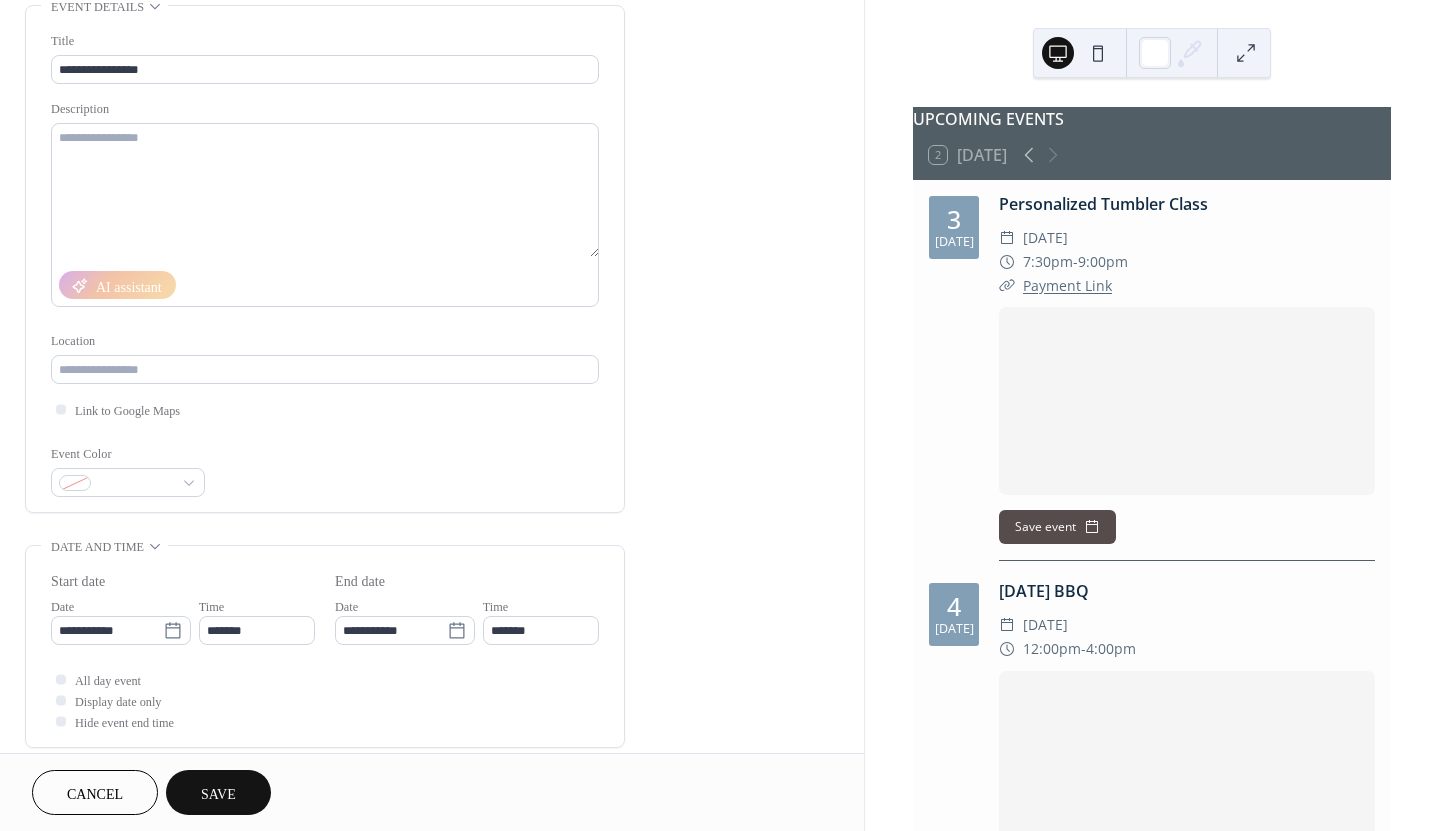 type on "*******" 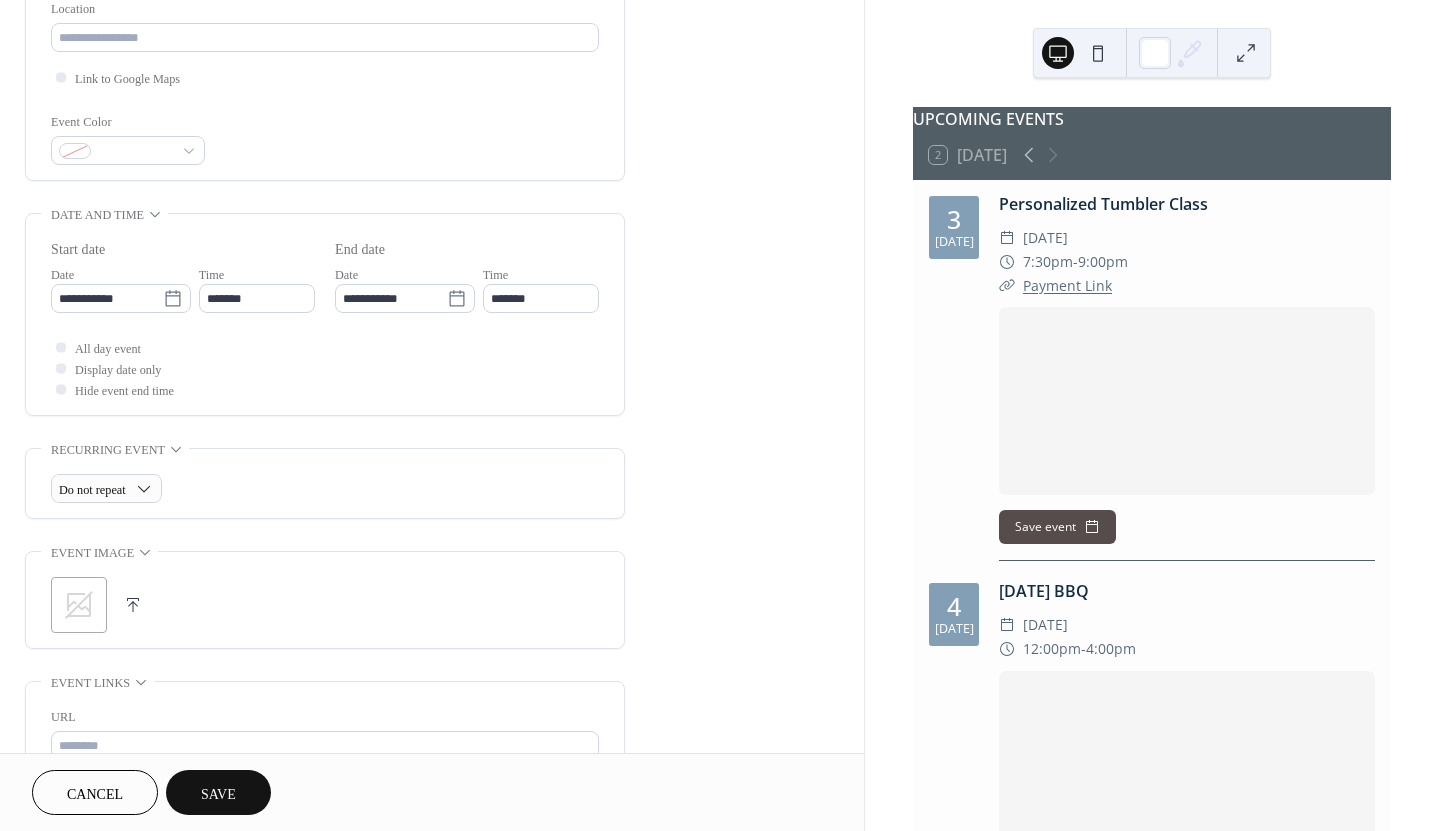 scroll, scrollTop: 438, scrollLeft: 0, axis: vertical 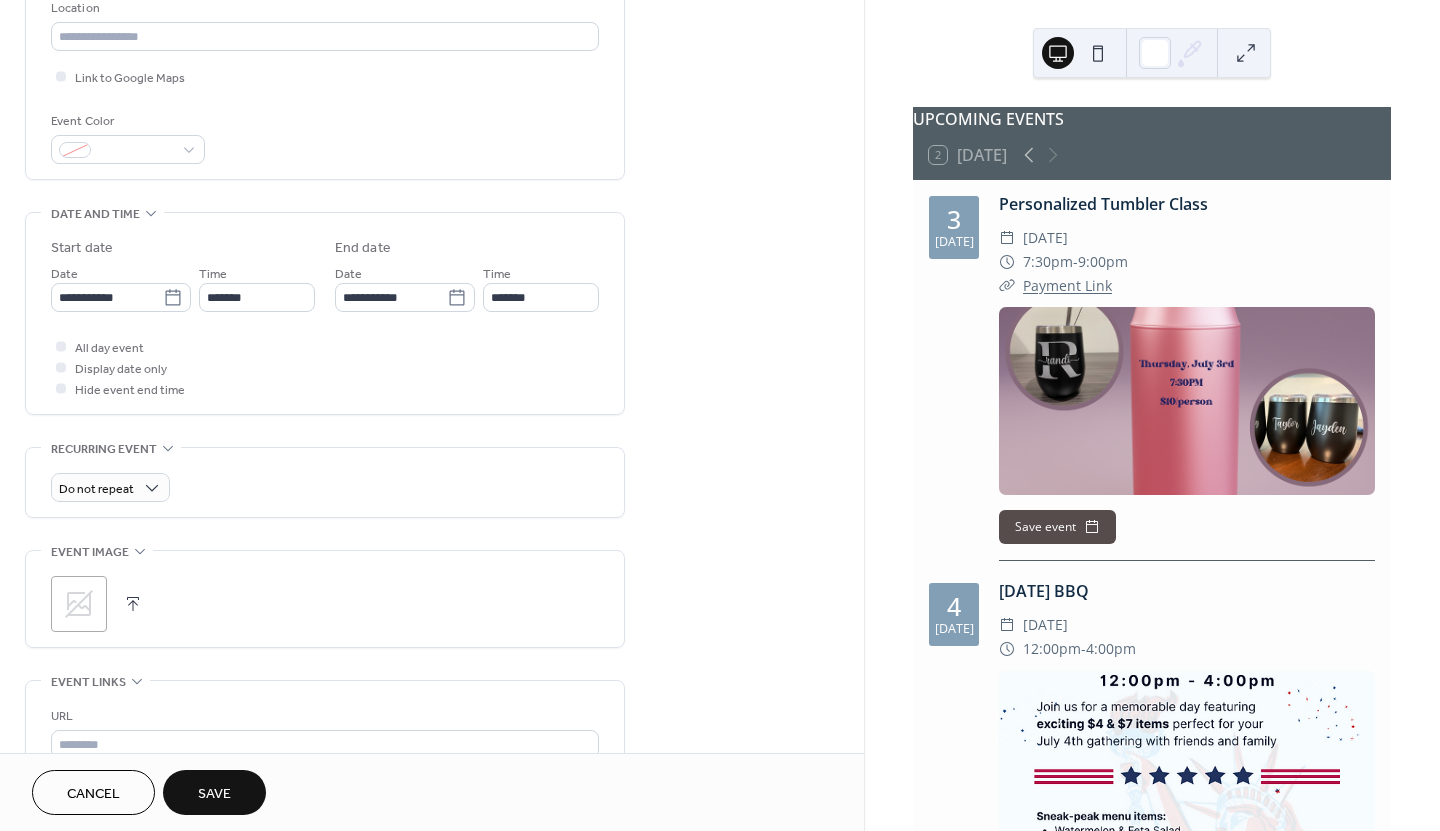 click at bounding box center (133, 604) 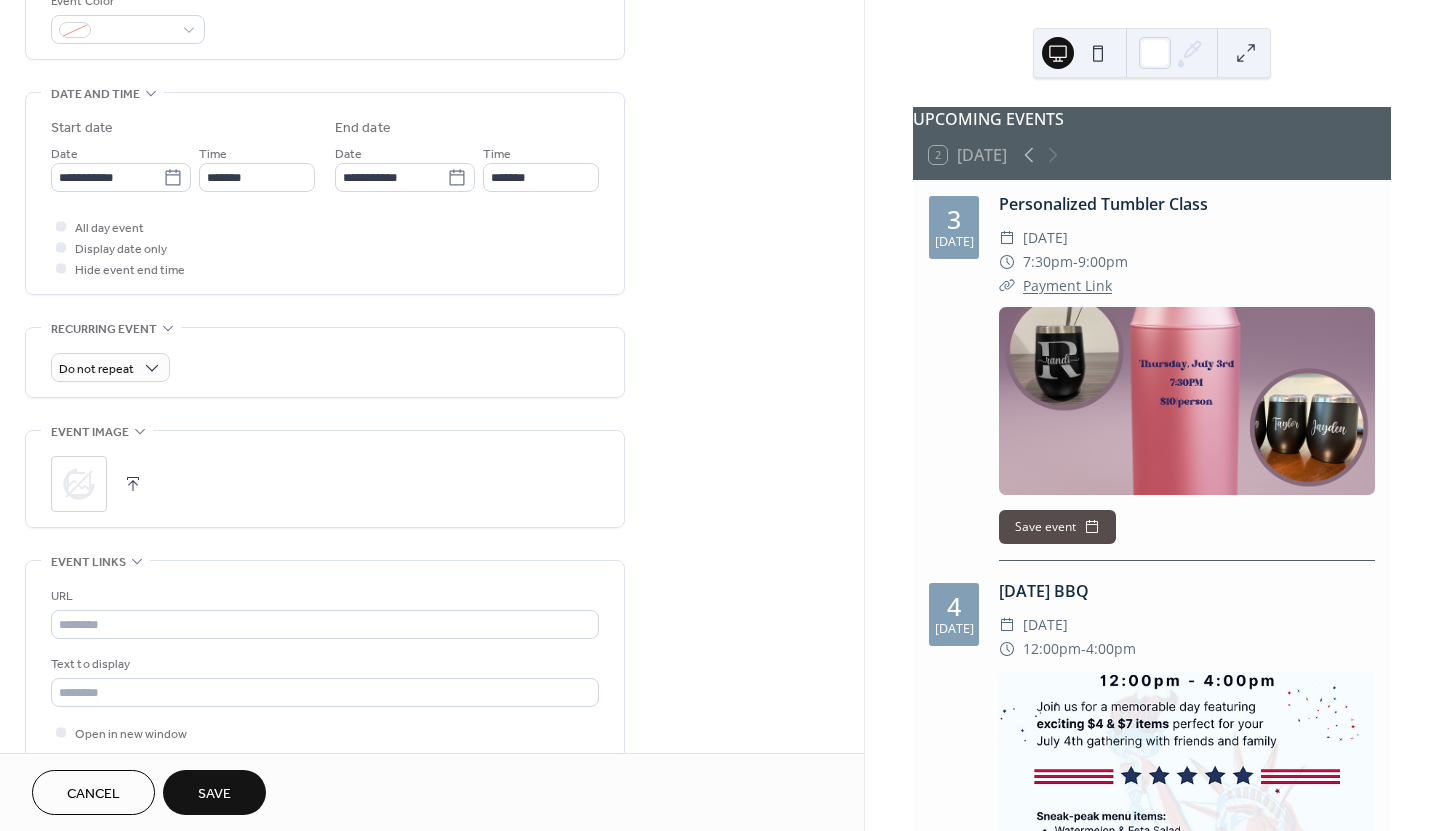 scroll, scrollTop: 597, scrollLeft: 0, axis: vertical 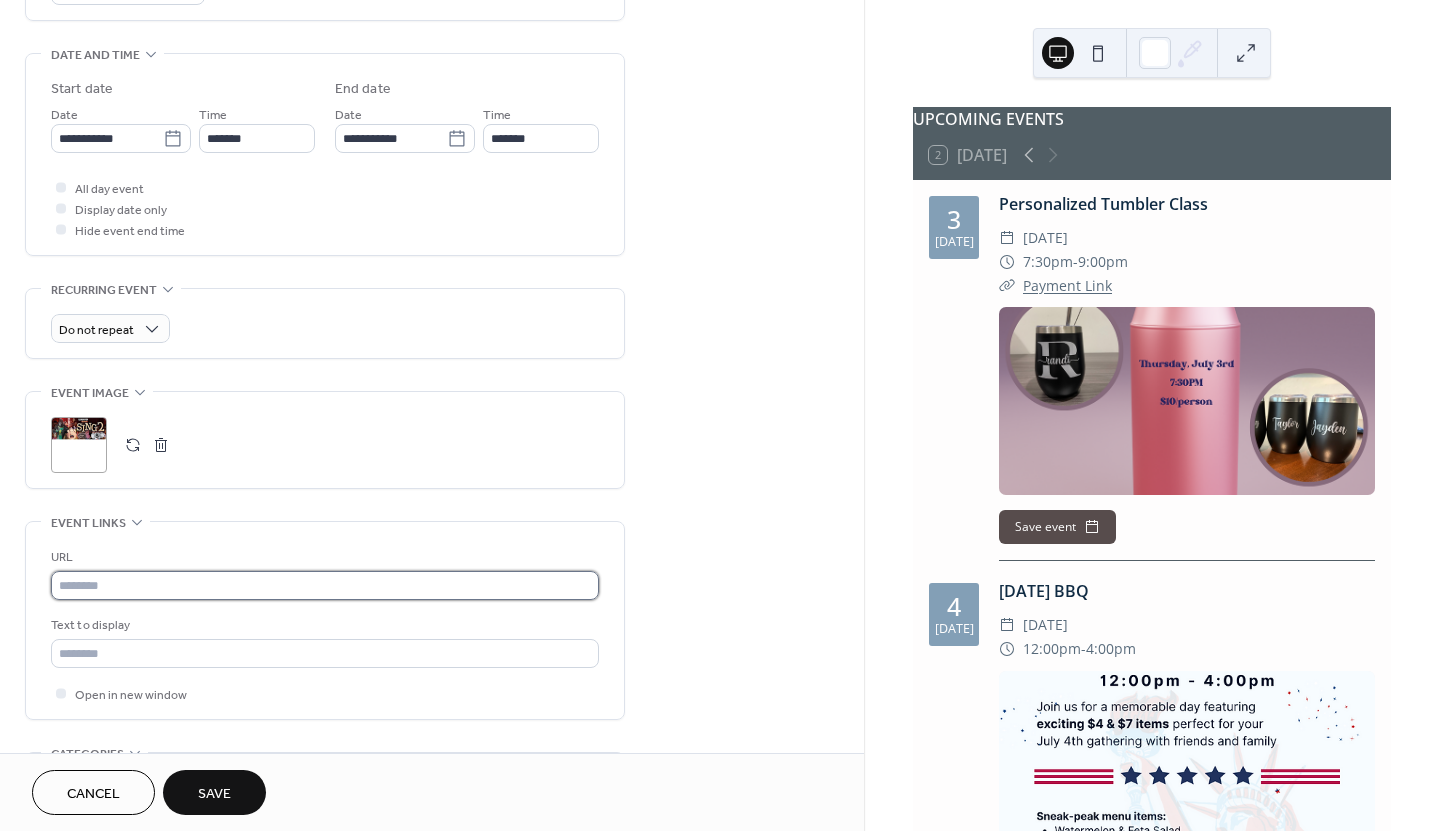 click at bounding box center [325, 585] 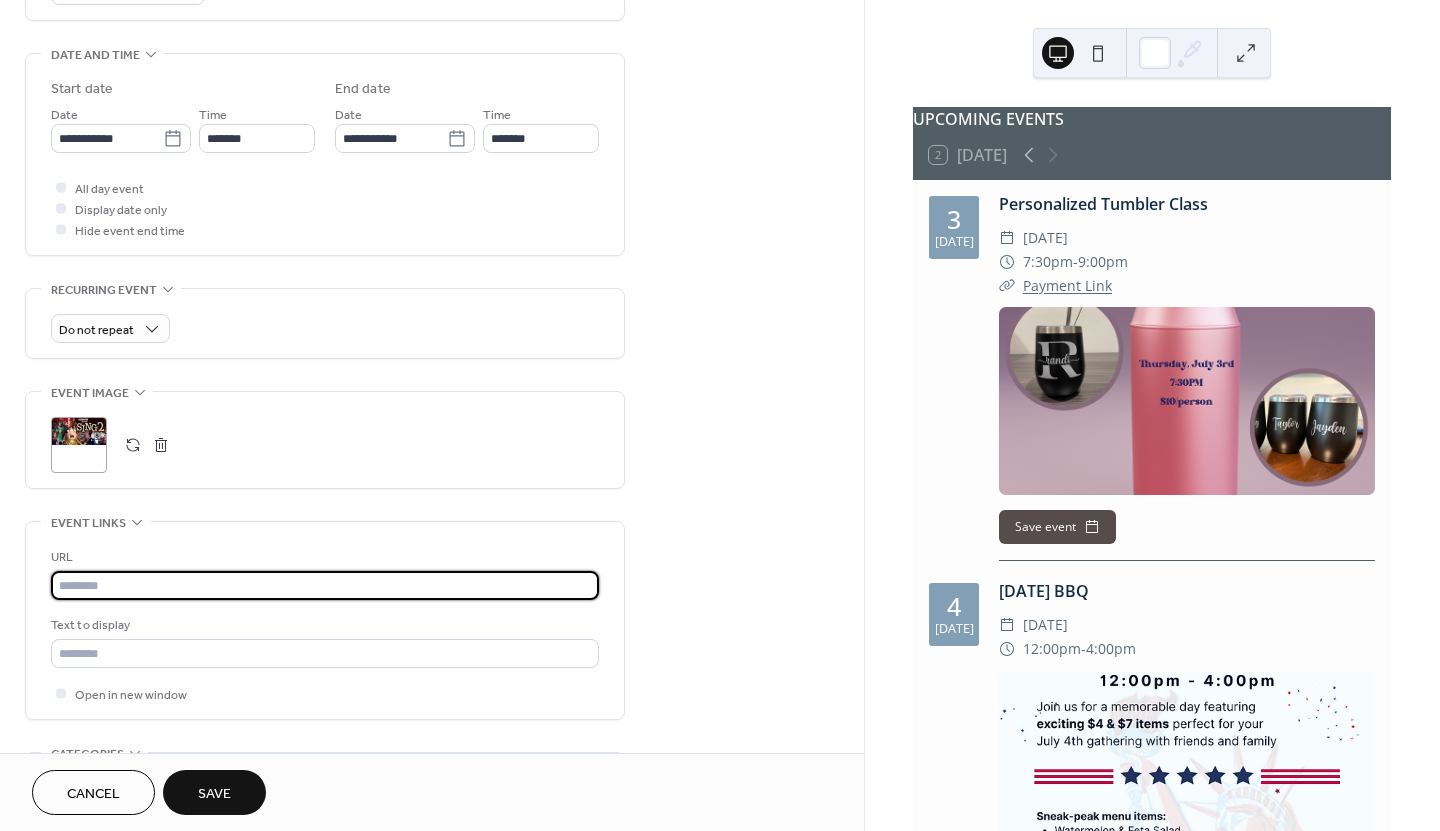 paste on "********" 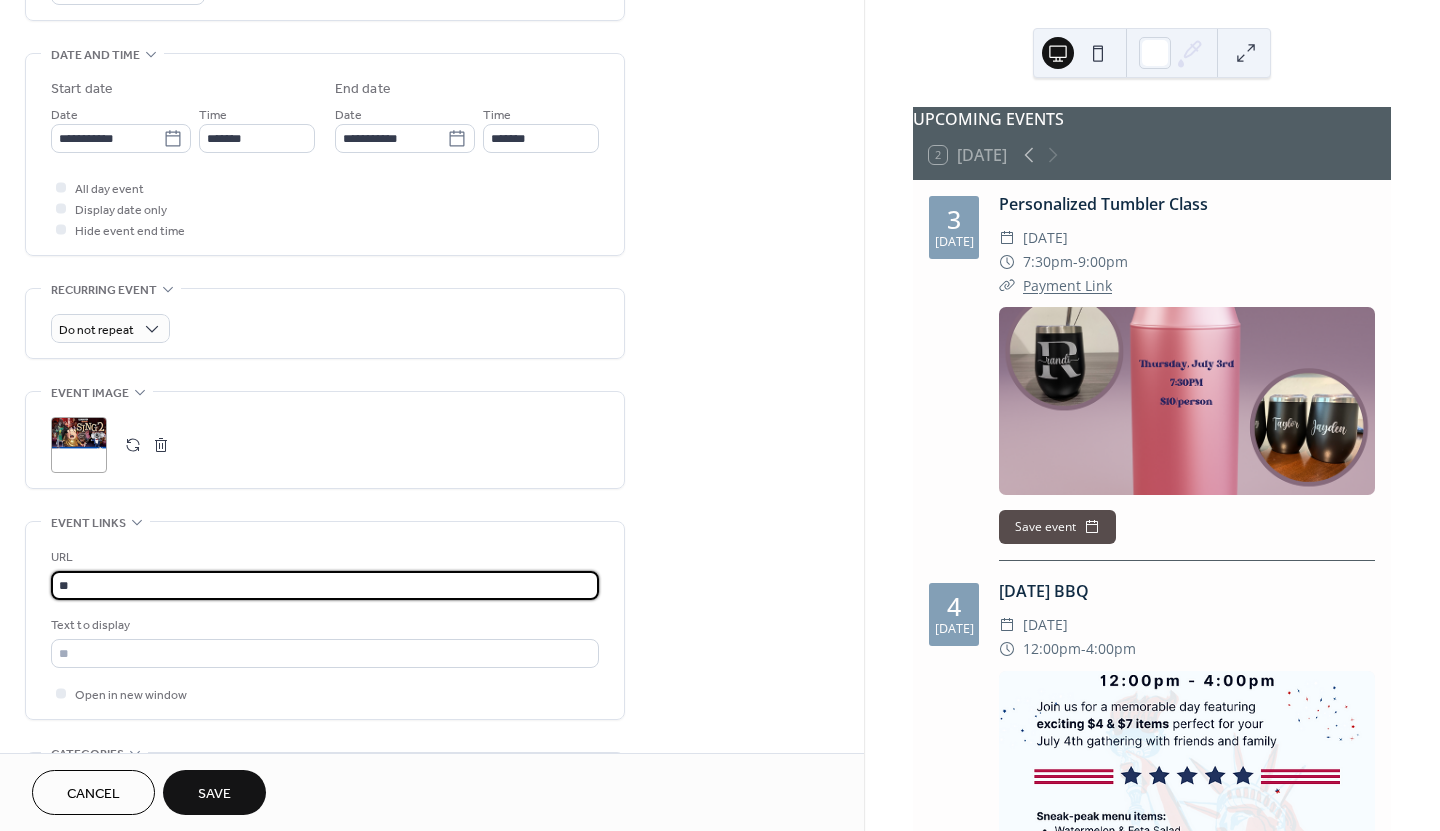 type on "*" 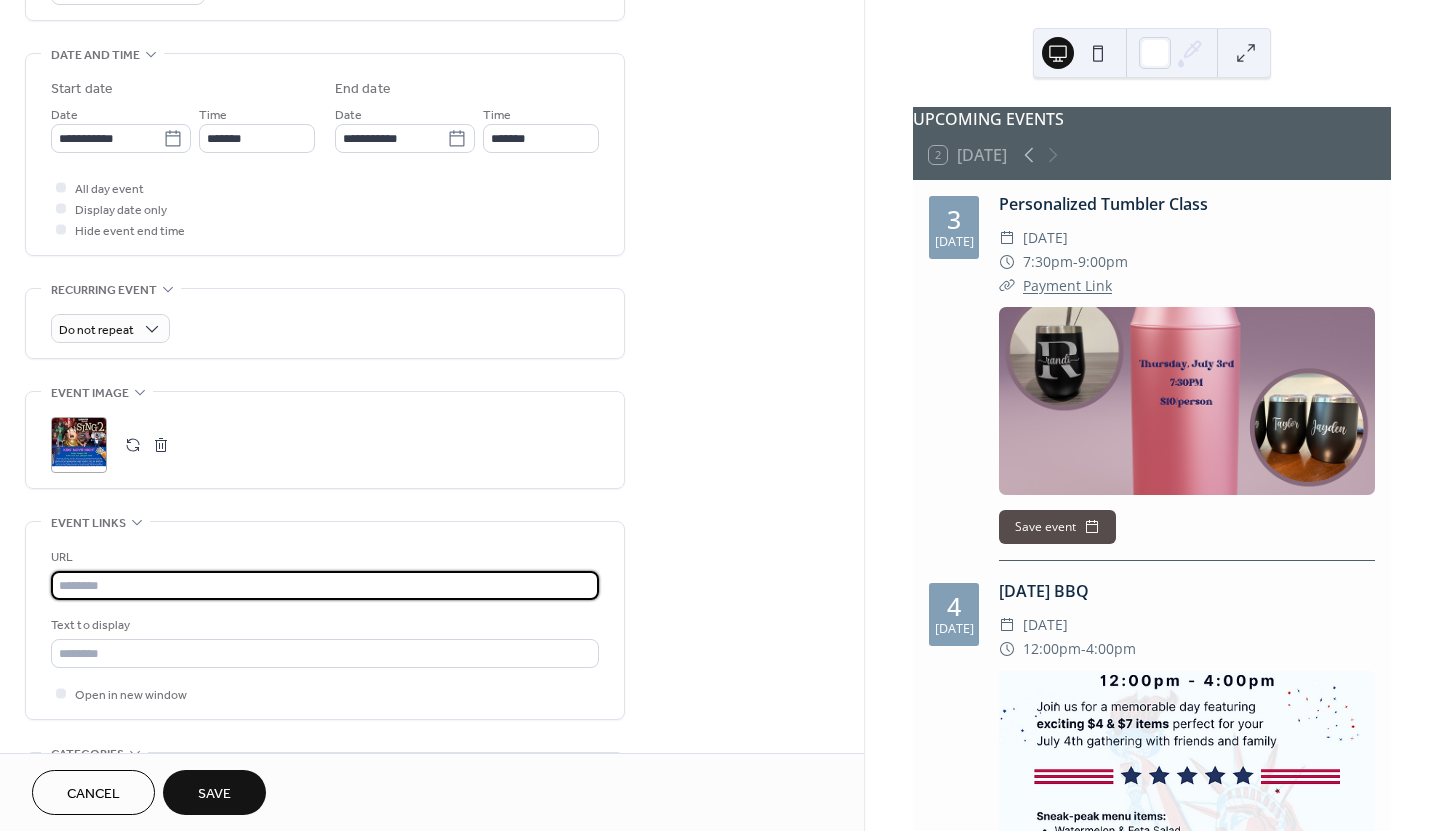 paste on "**********" 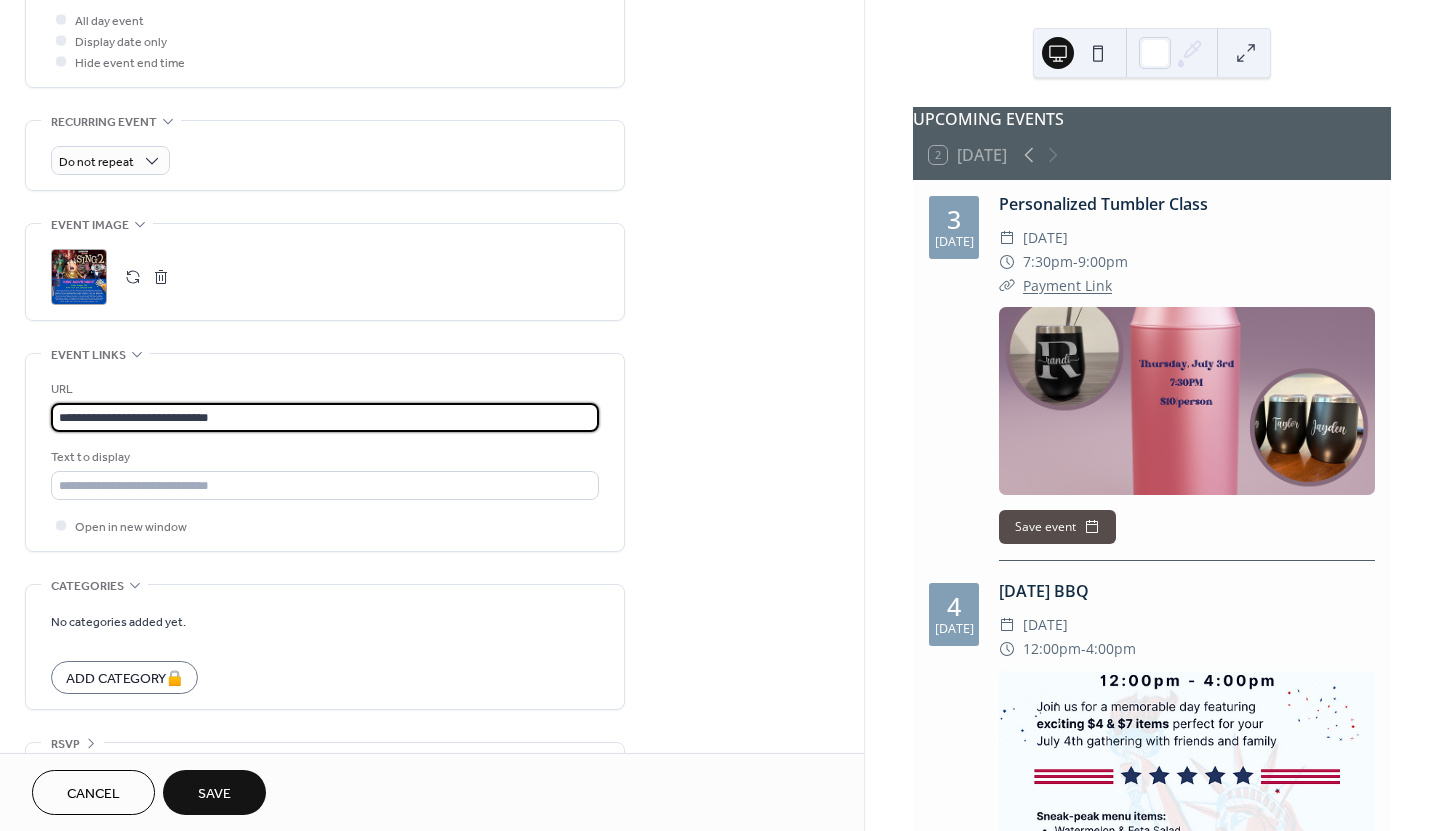 scroll, scrollTop: 810, scrollLeft: 0, axis: vertical 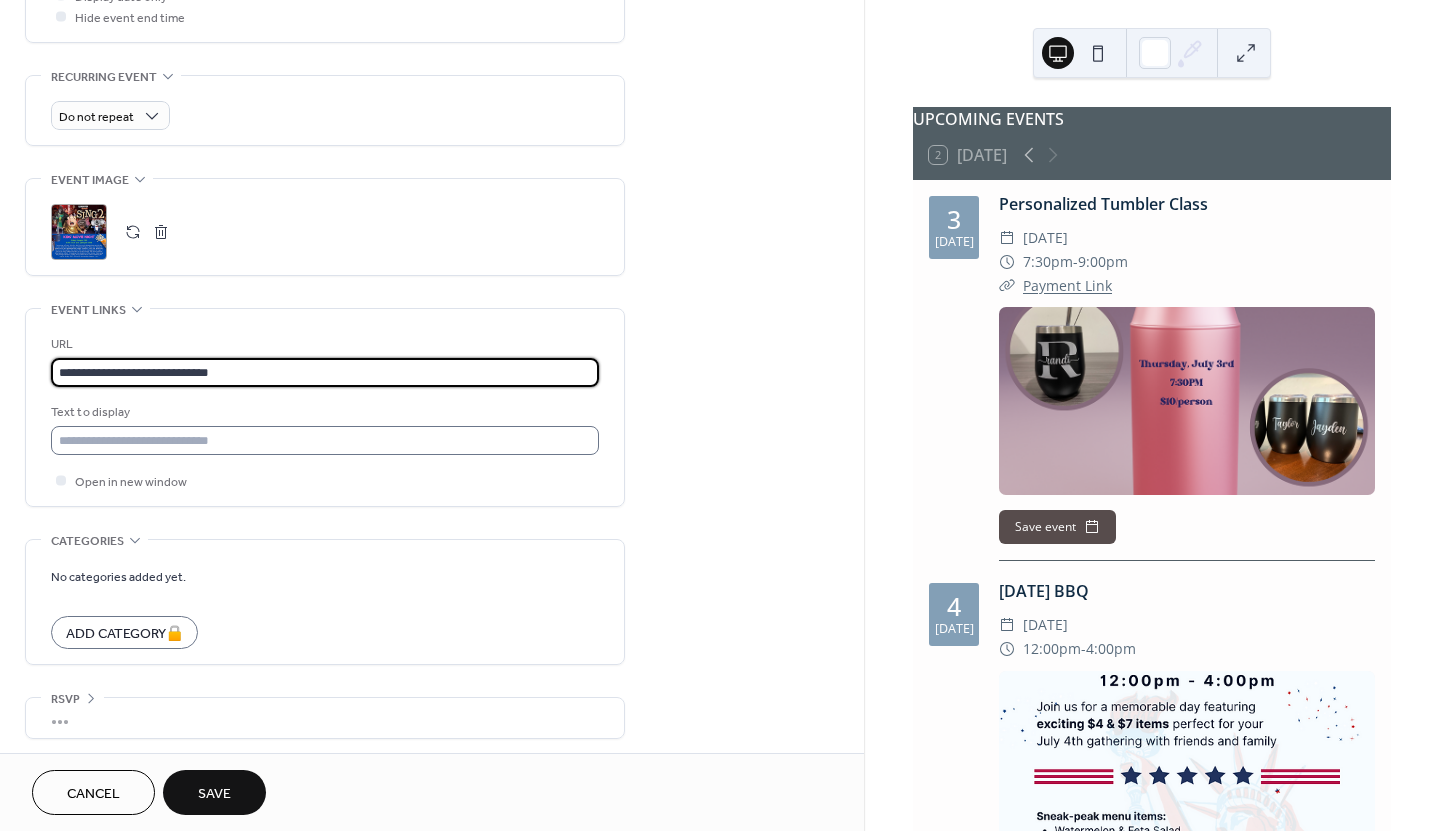 type on "**********" 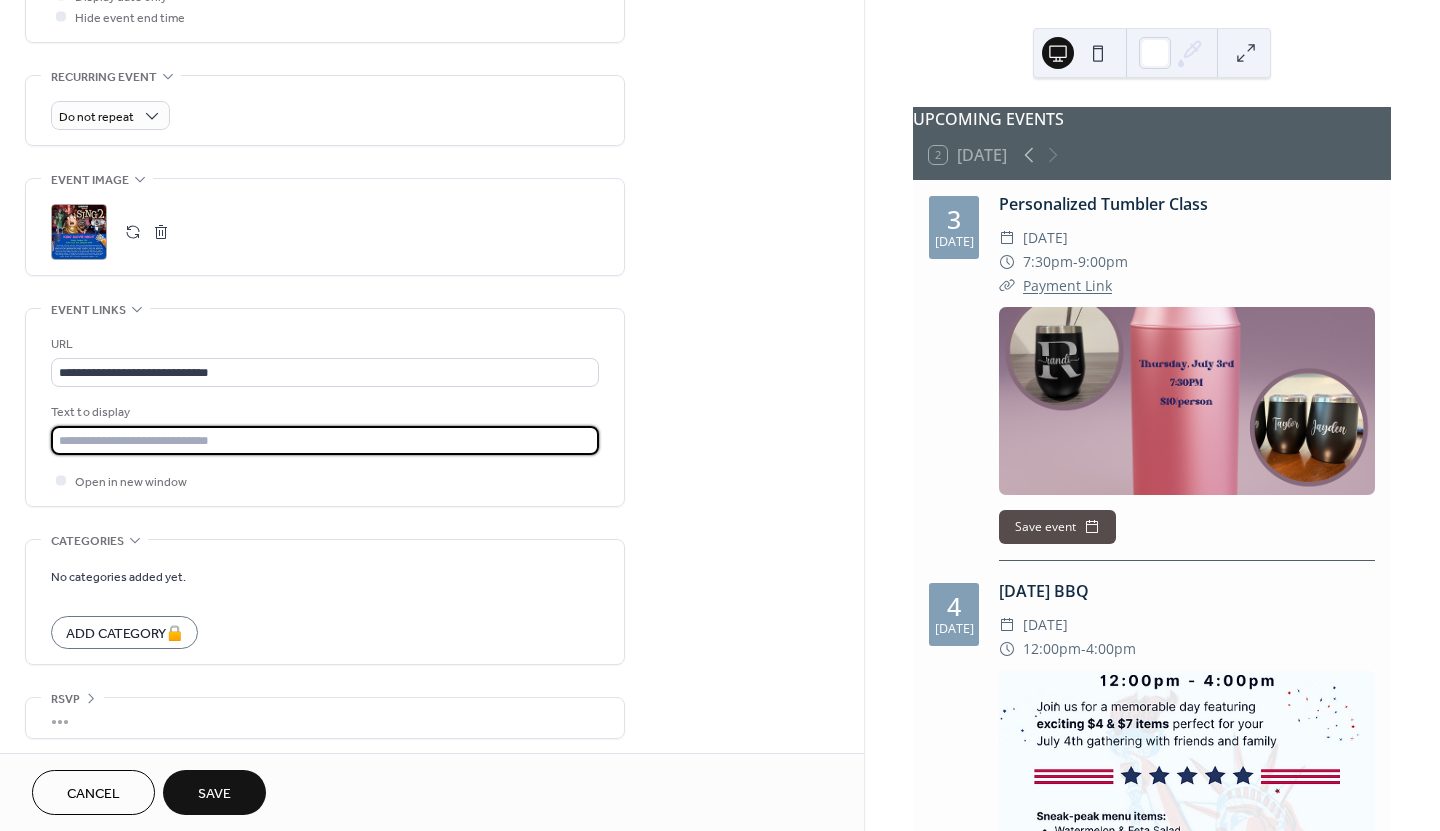 click at bounding box center [325, 440] 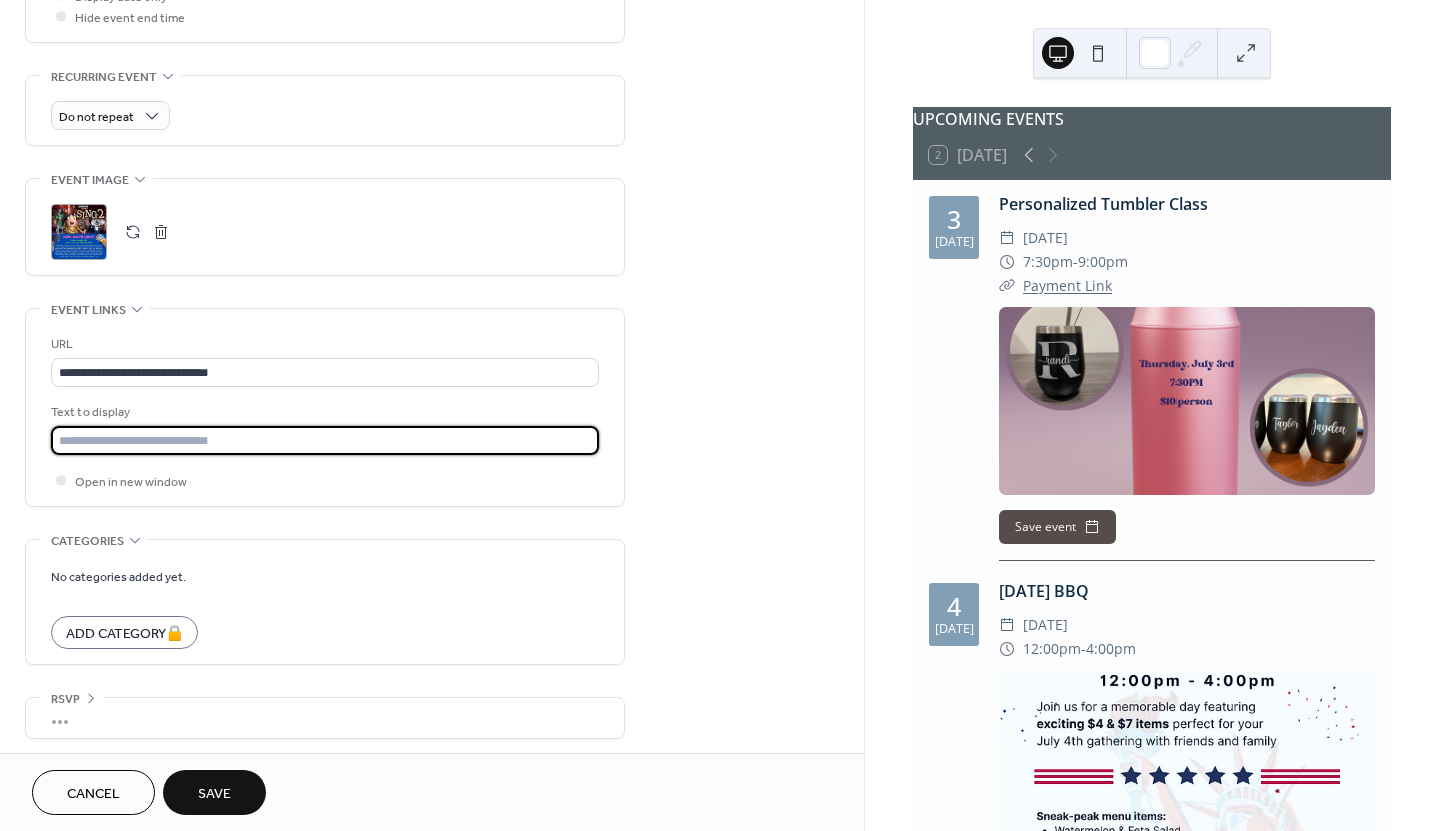 type on "*********" 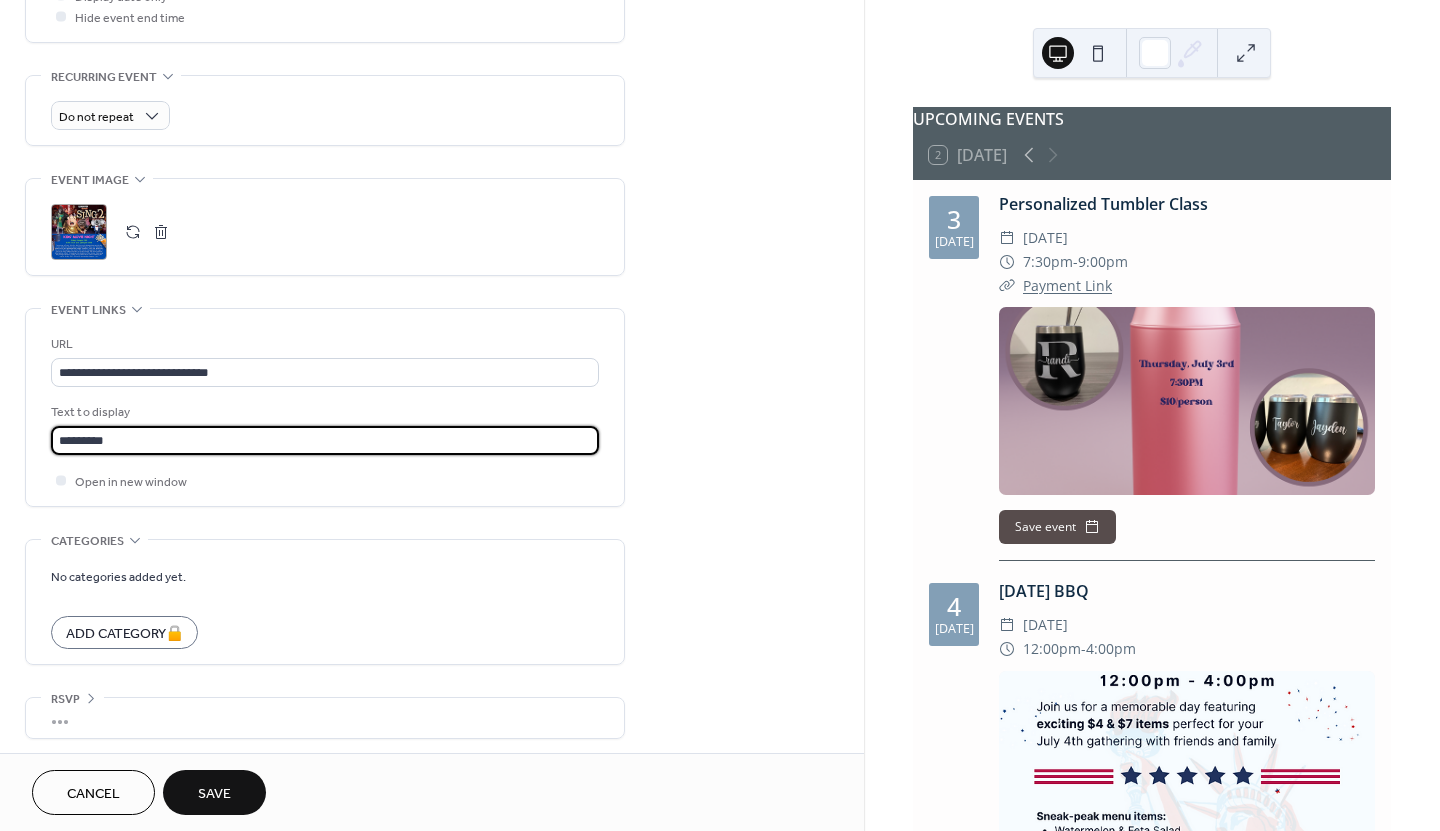 click on "Save" at bounding box center (214, 794) 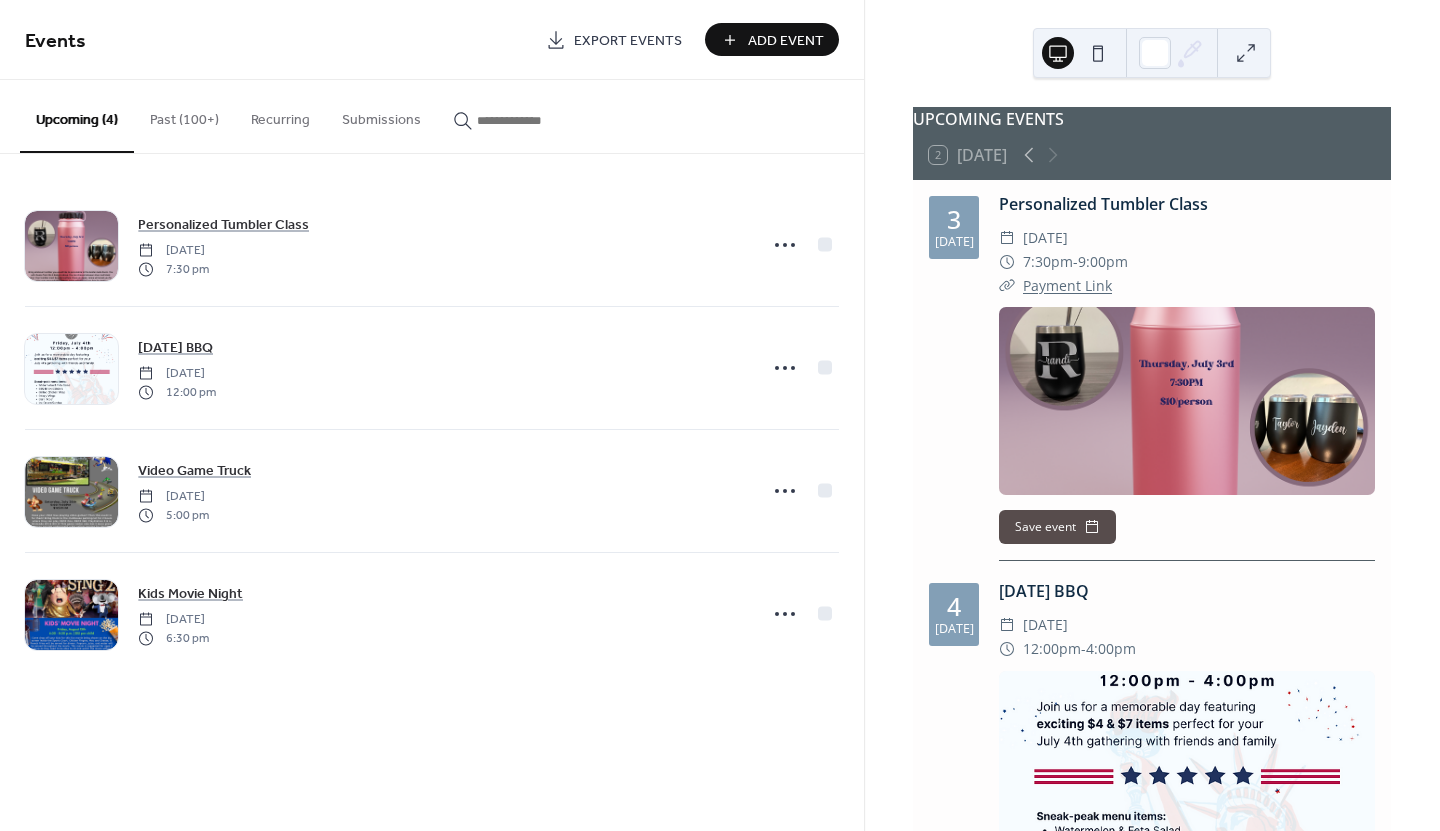click on "Add Event" at bounding box center [786, 41] 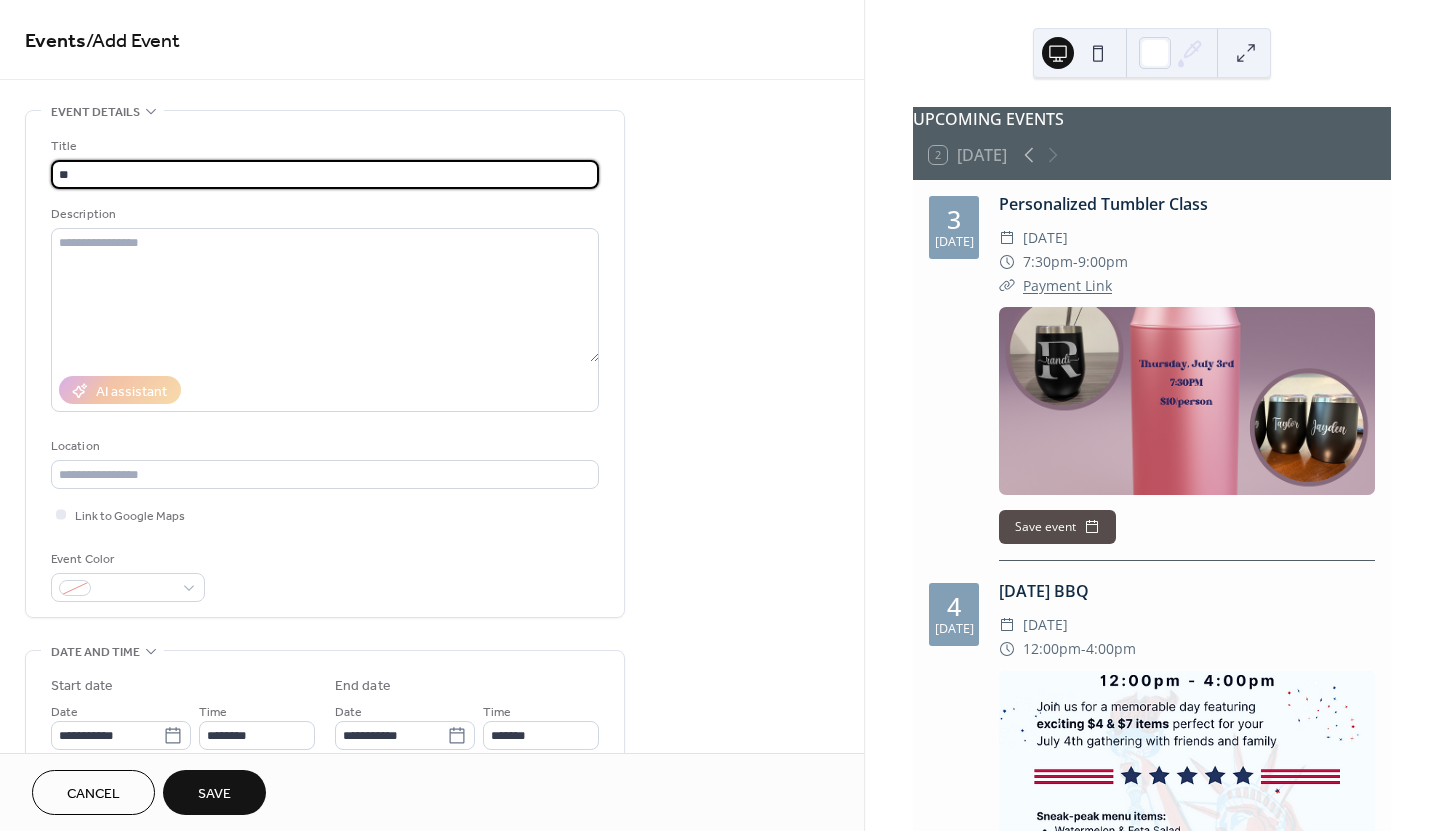 type on "*" 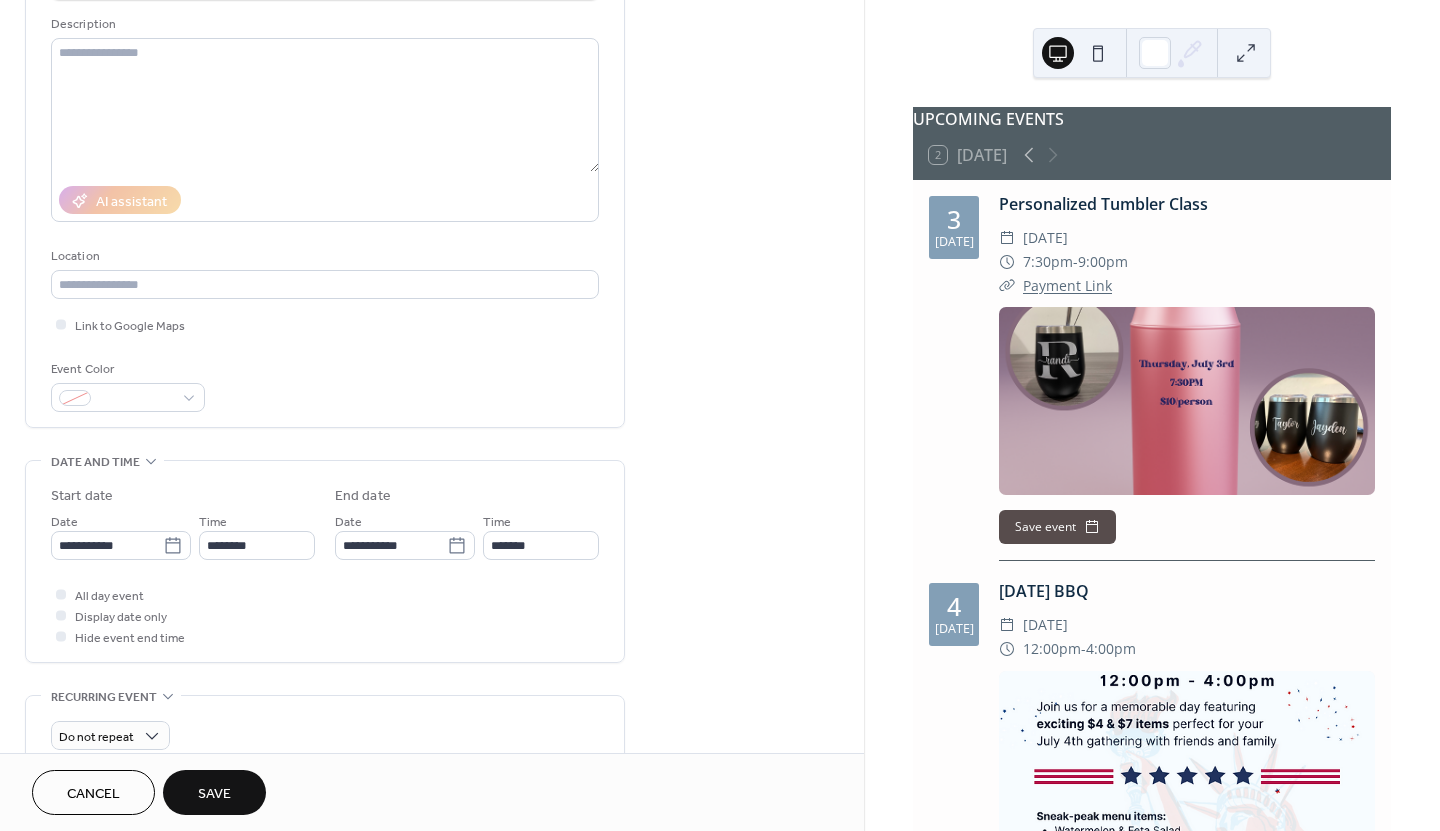 scroll, scrollTop: 199, scrollLeft: 0, axis: vertical 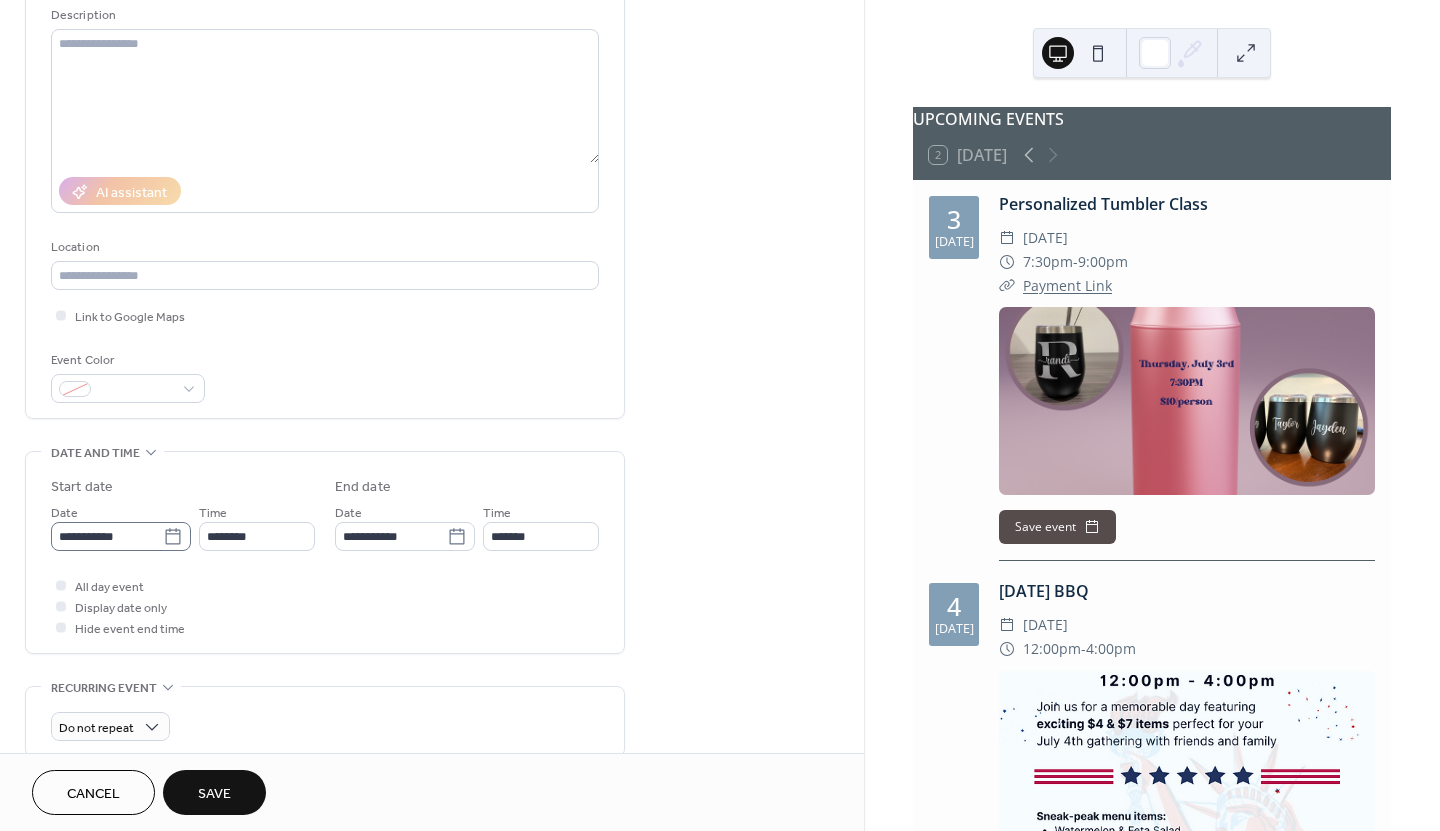 type on "**********" 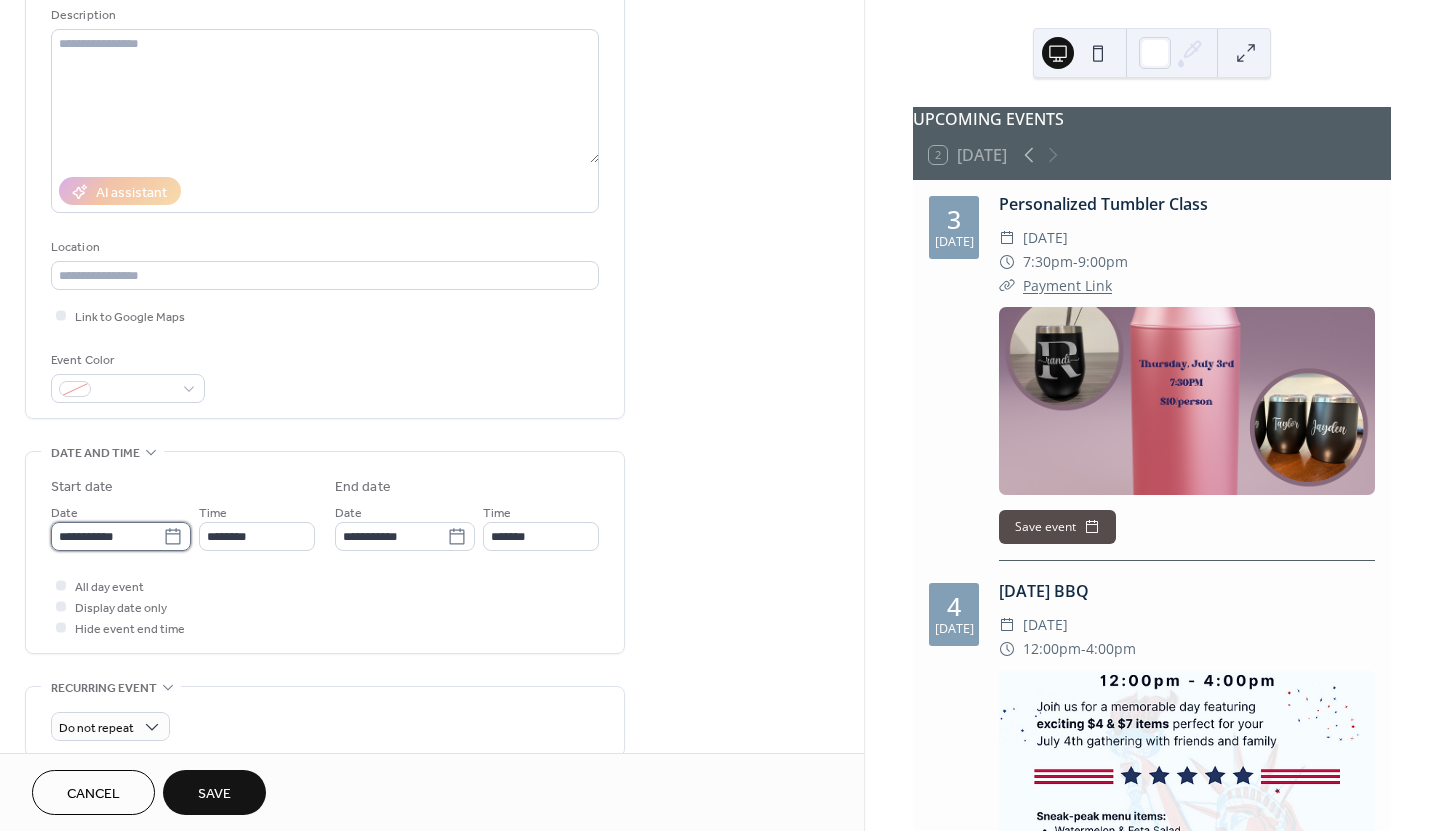 click on "**********" at bounding box center (107, 536) 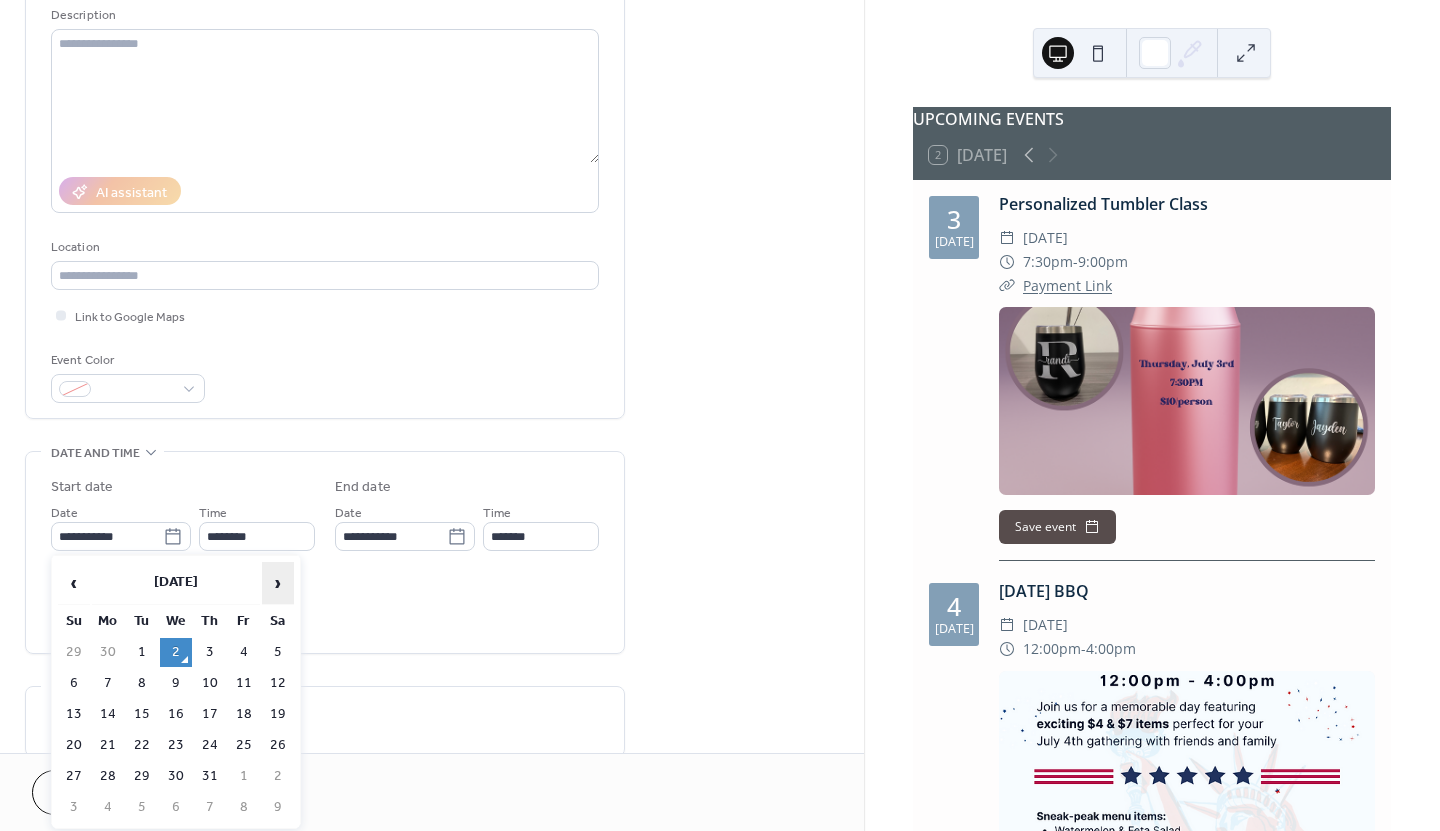 click on "›" at bounding box center (278, 583) 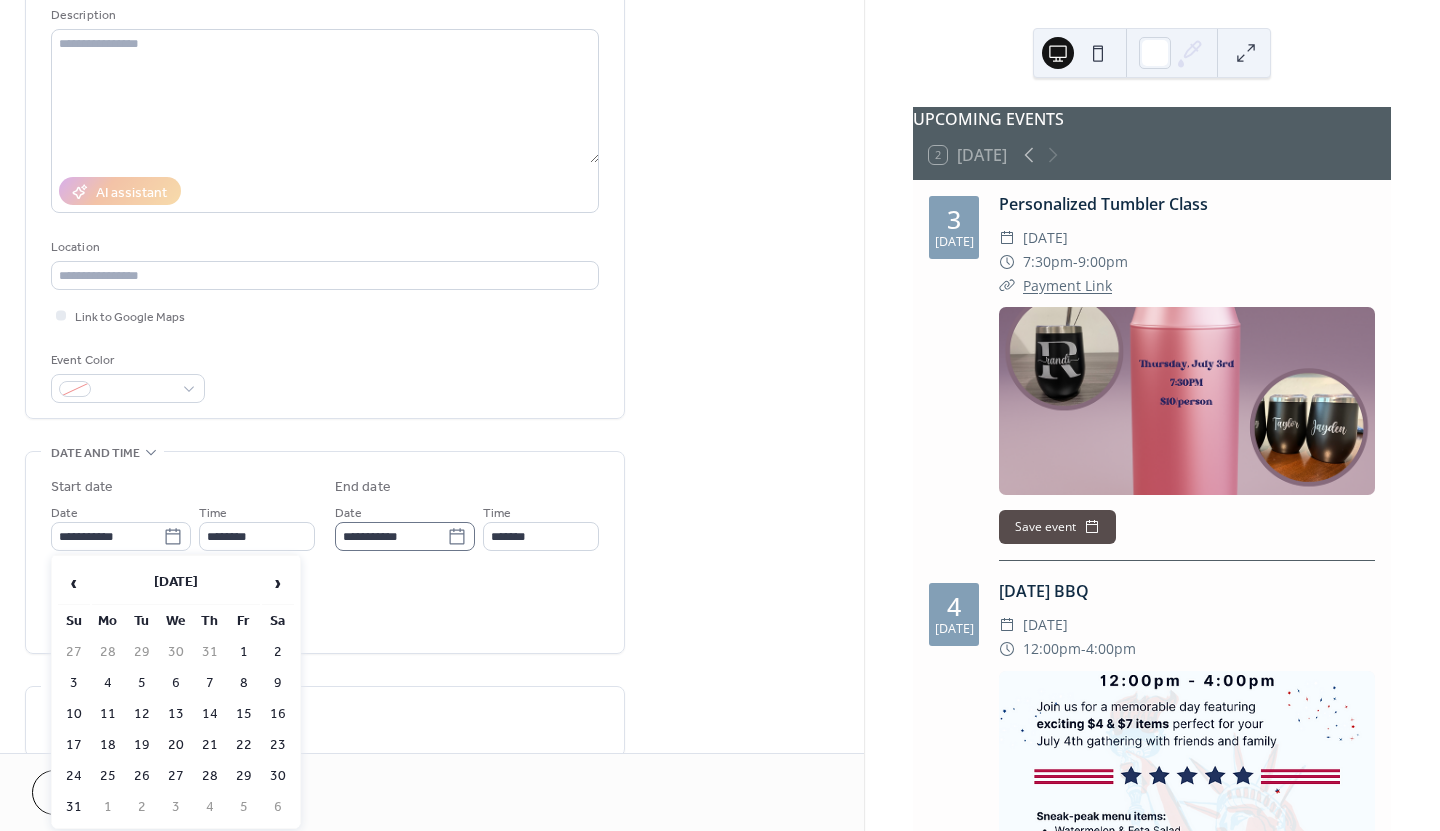 scroll, scrollTop: 0, scrollLeft: 0, axis: both 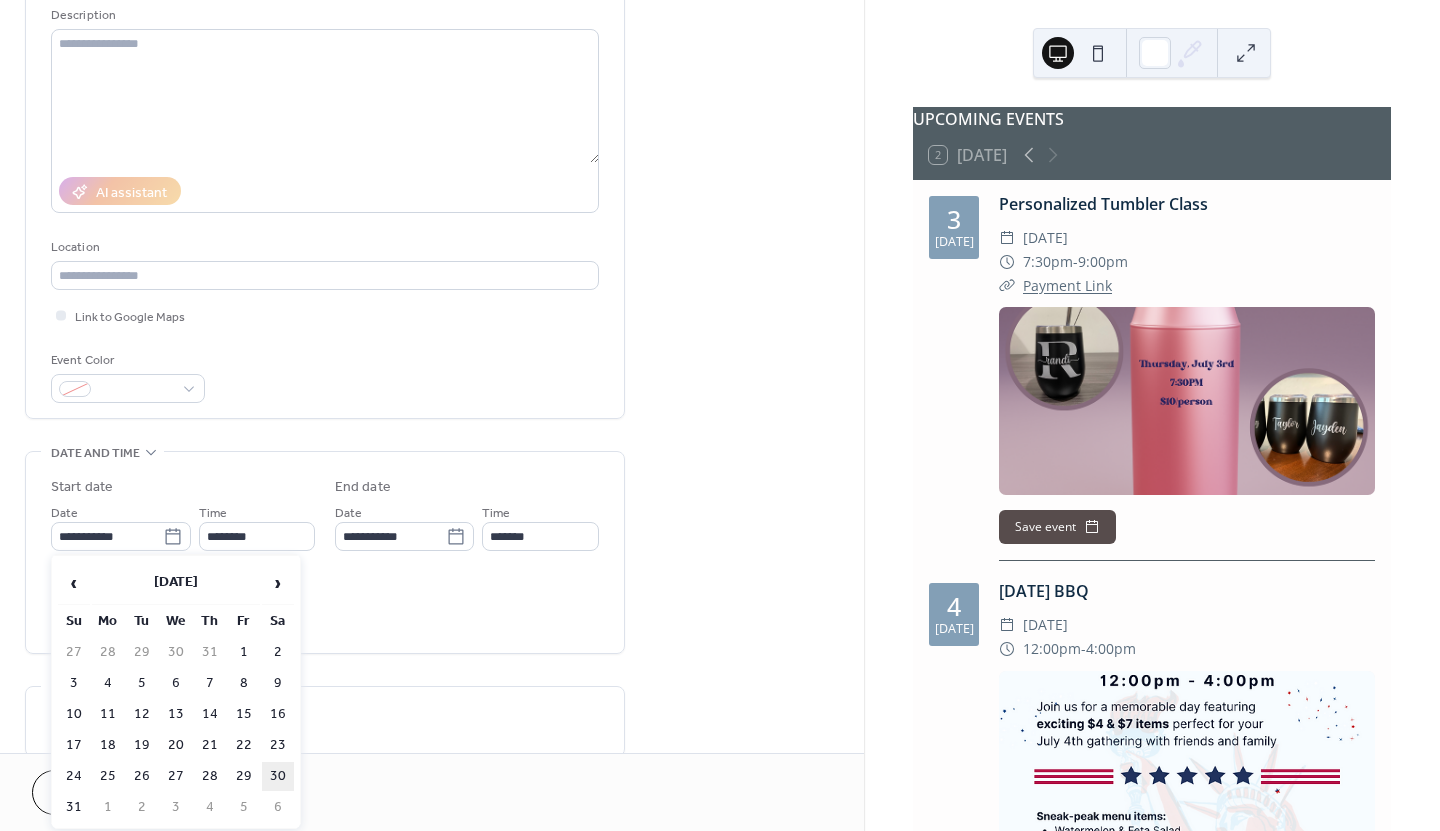 click on "30" at bounding box center [278, 776] 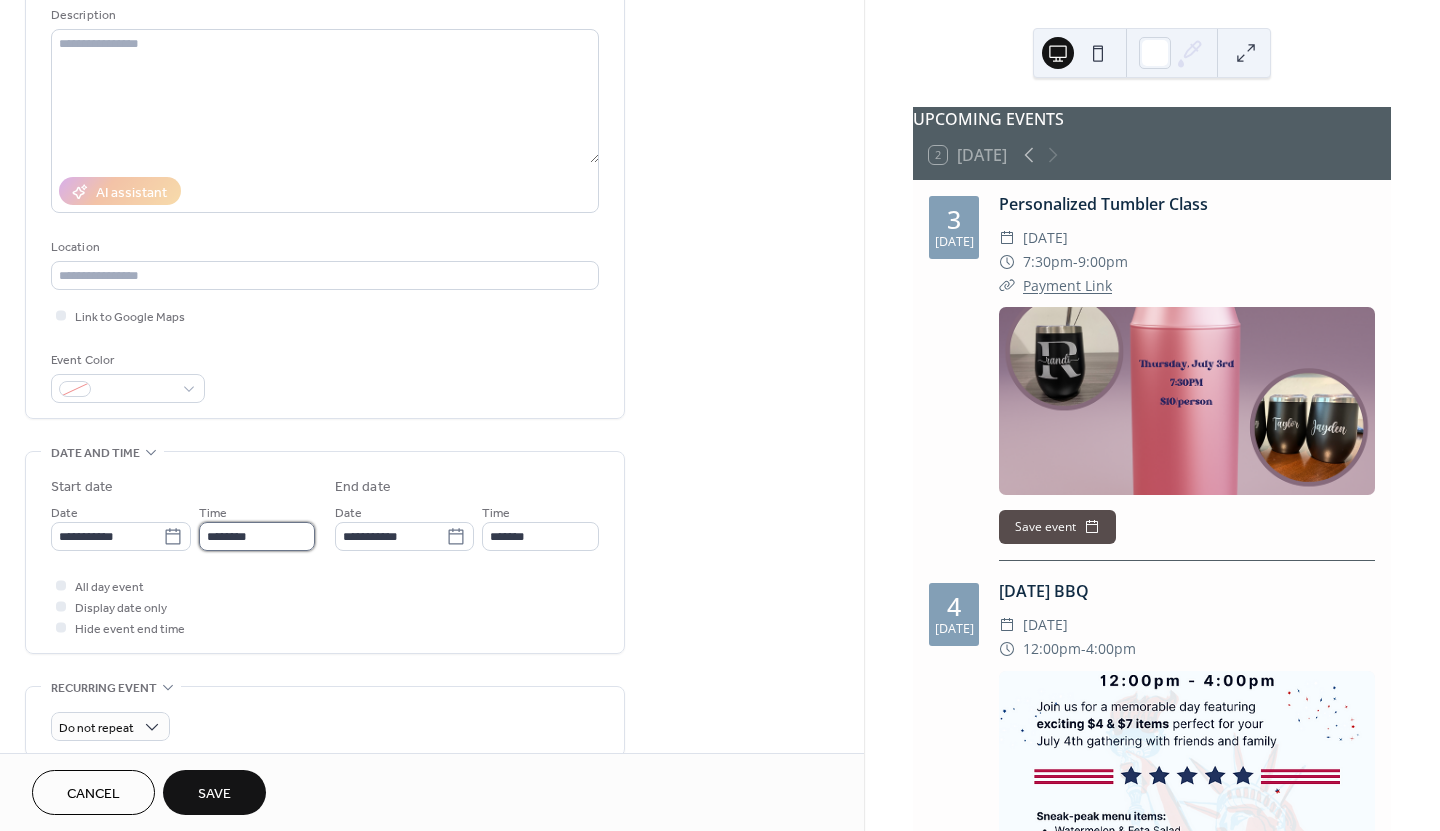 click on "********" at bounding box center (257, 536) 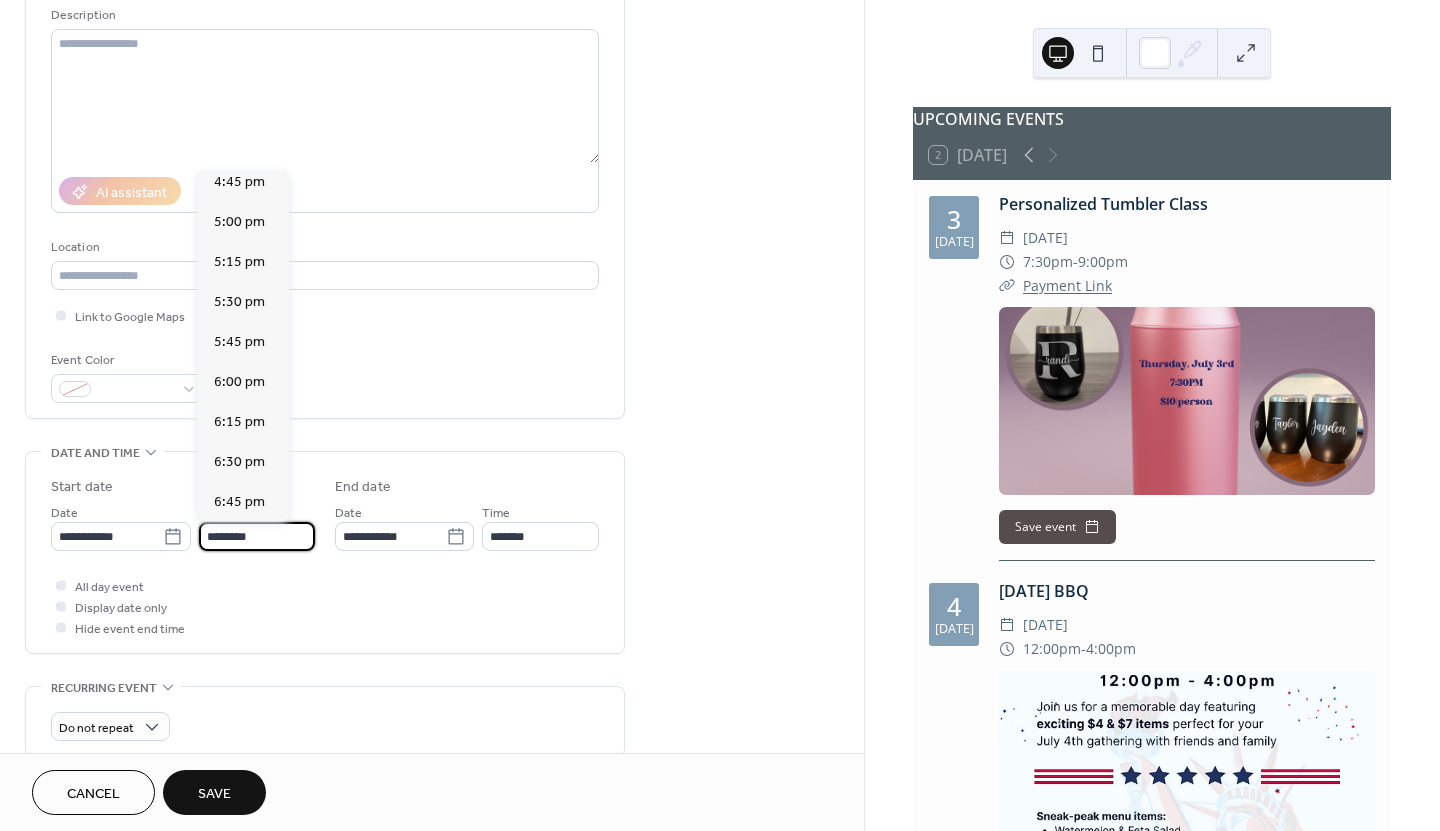scroll, scrollTop: 2817, scrollLeft: 0, axis: vertical 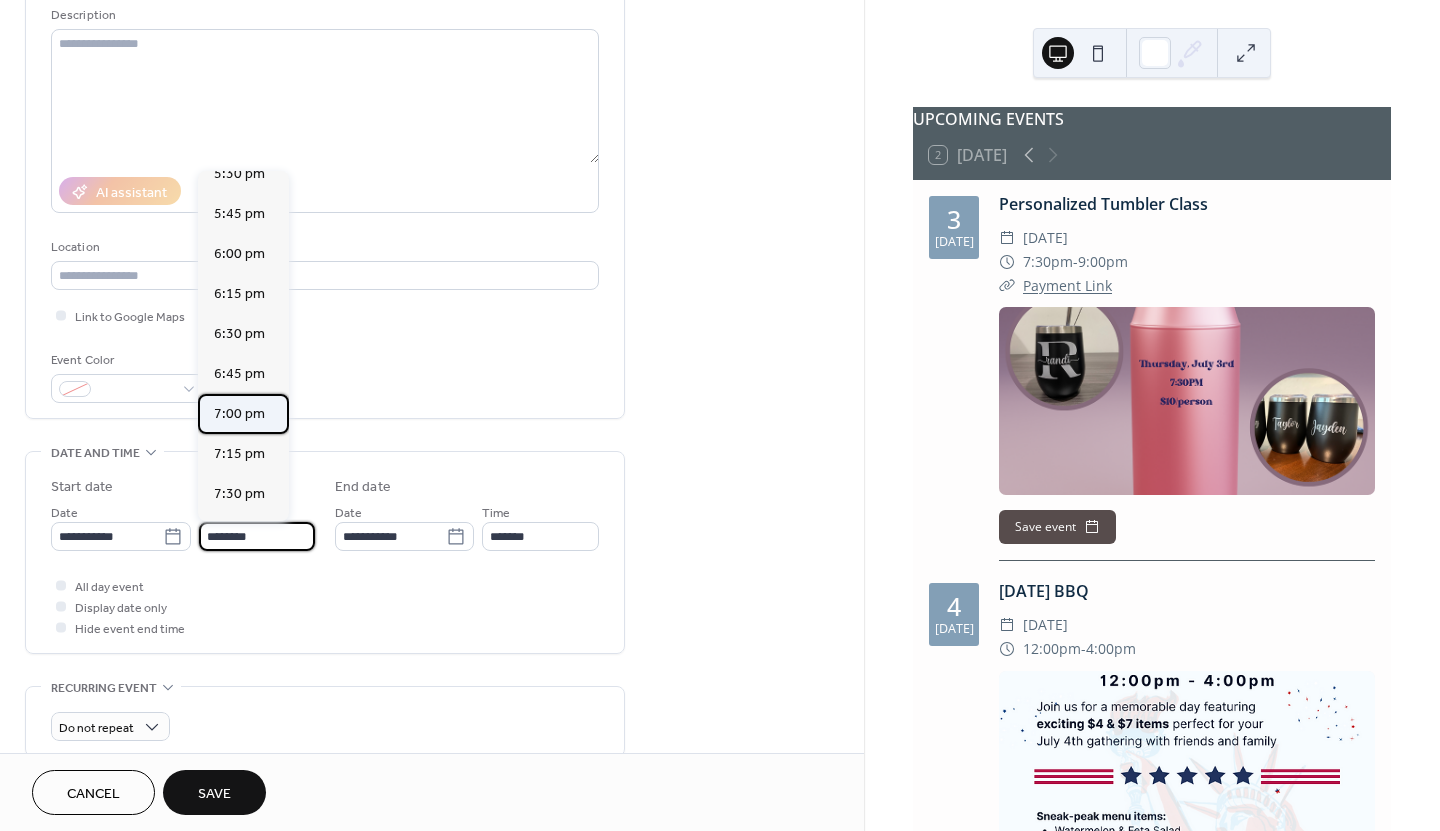 click on "7:00 pm" at bounding box center (239, 413) 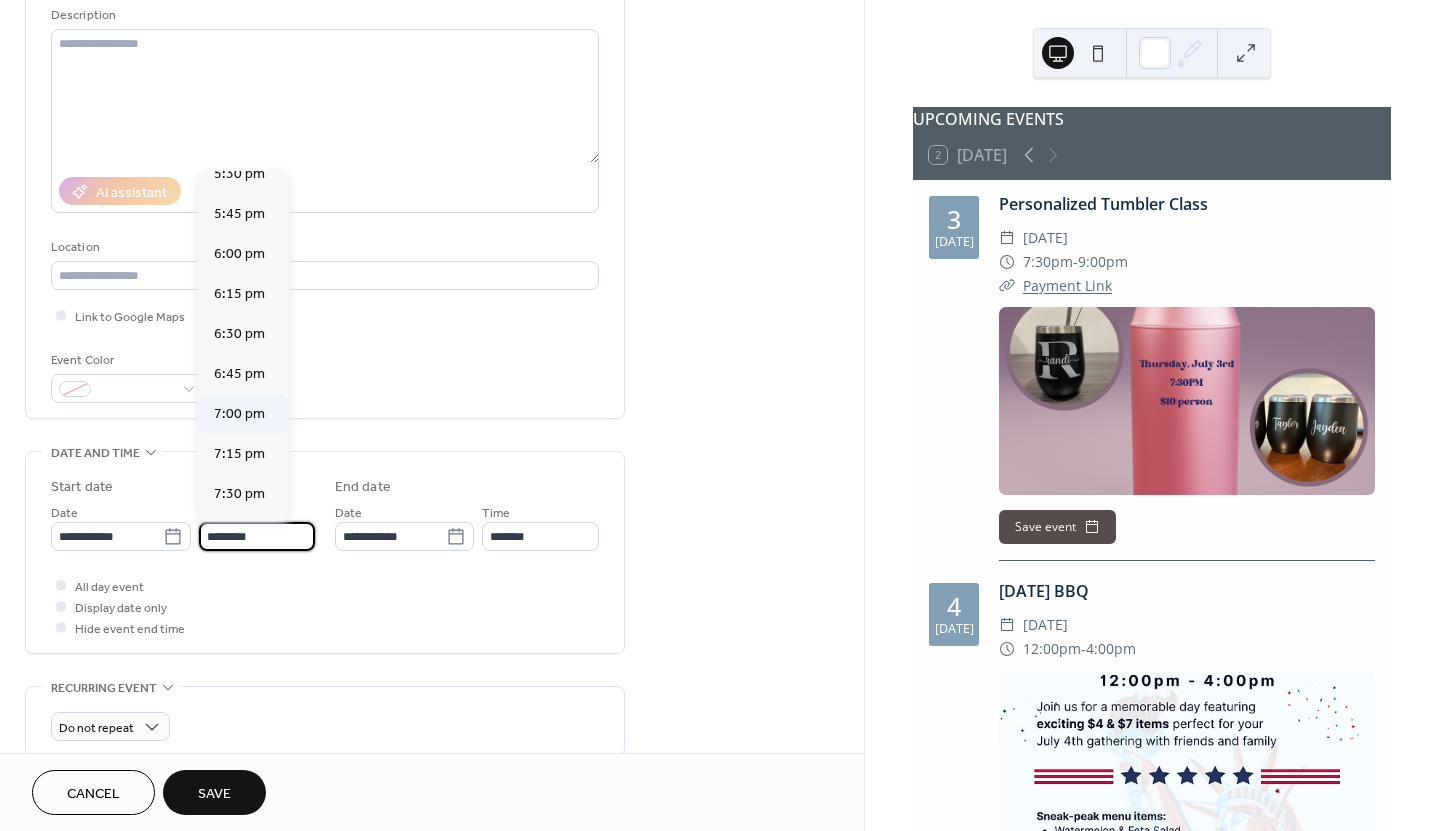 type on "*******" 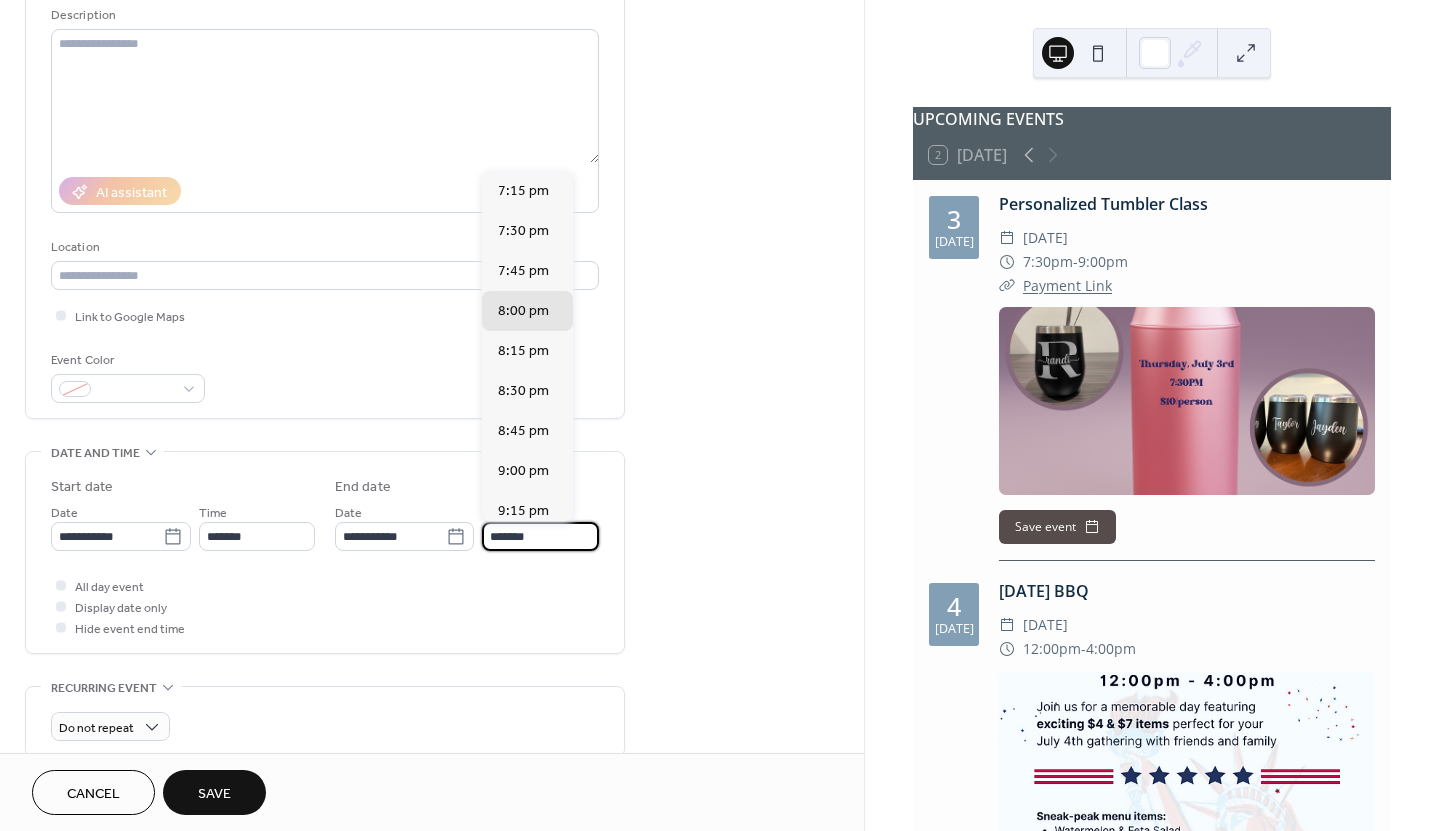 click on "*******" at bounding box center (540, 536) 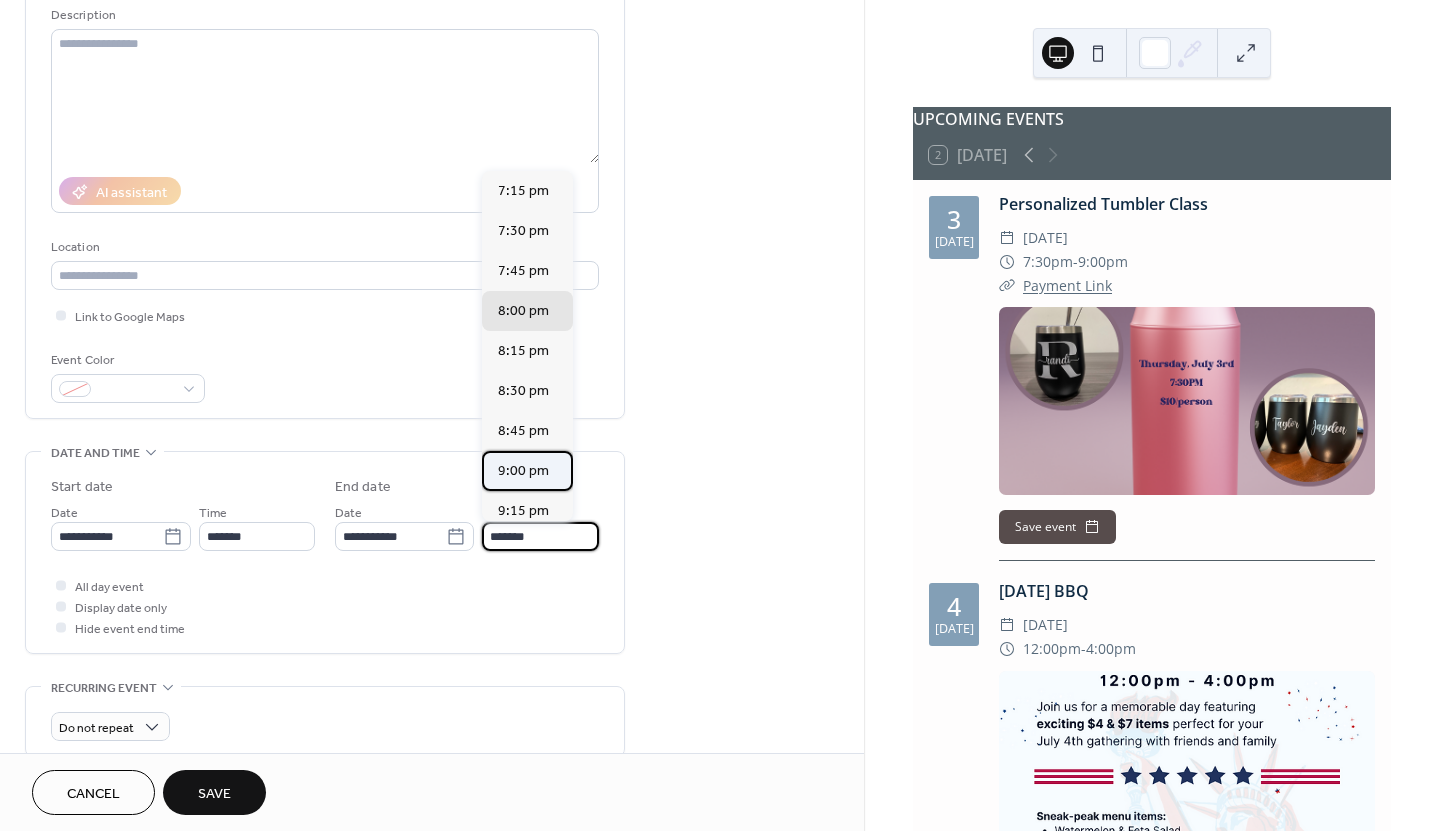 click on "9:00 pm" at bounding box center (523, 470) 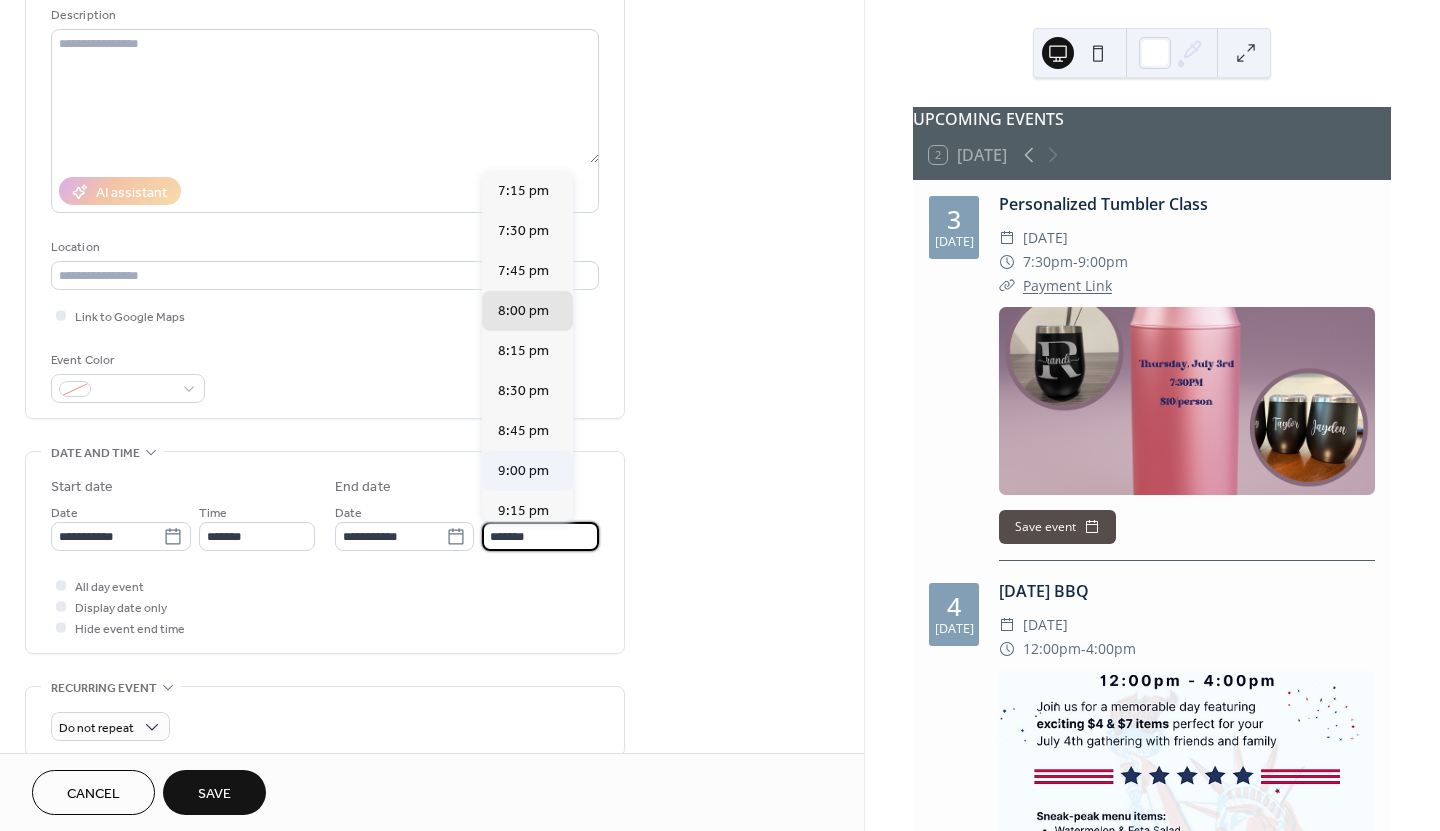 type on "*******" 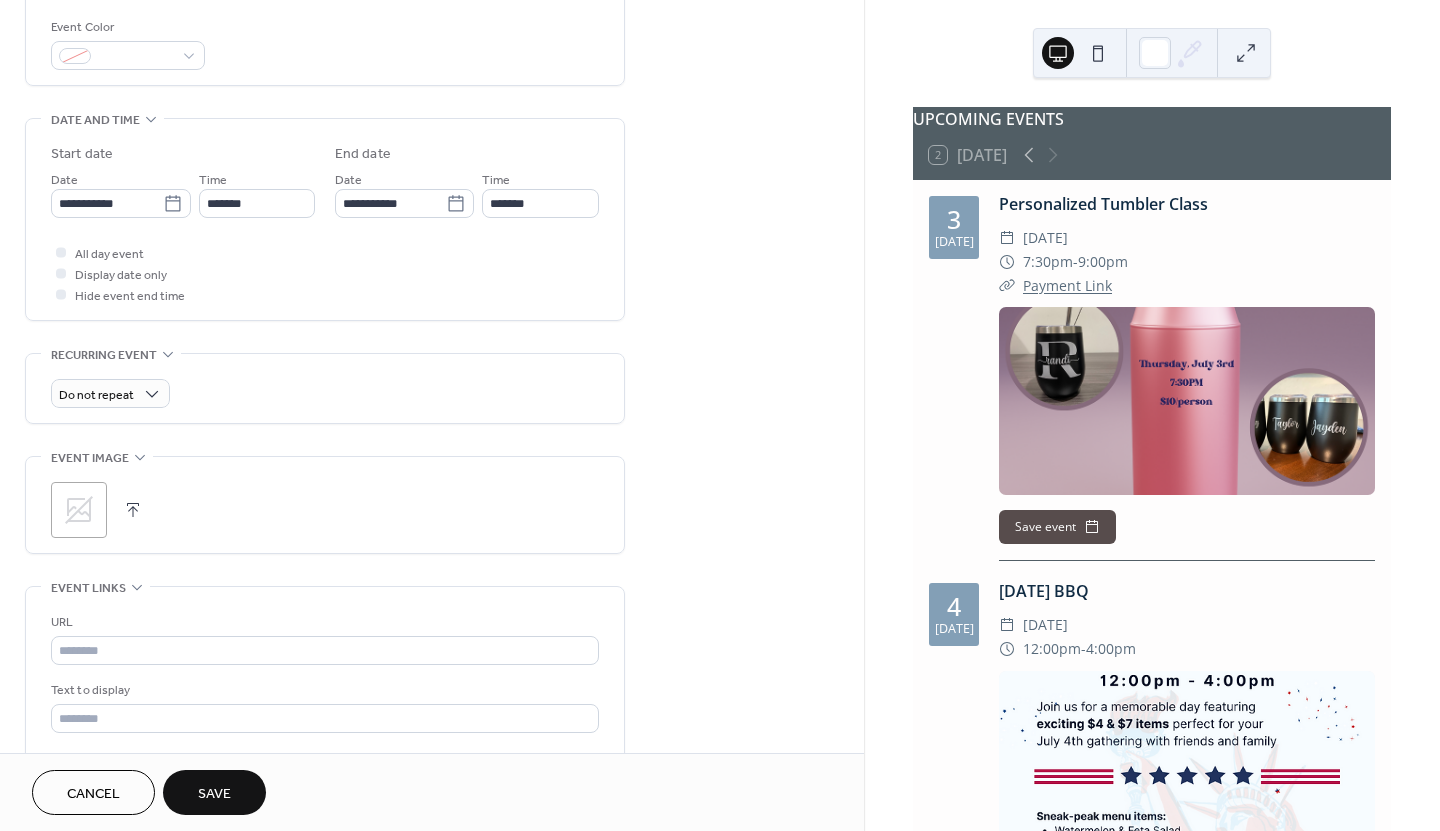 scroll, scrollTop: 533, scrollLeft: 0, axis: vertical 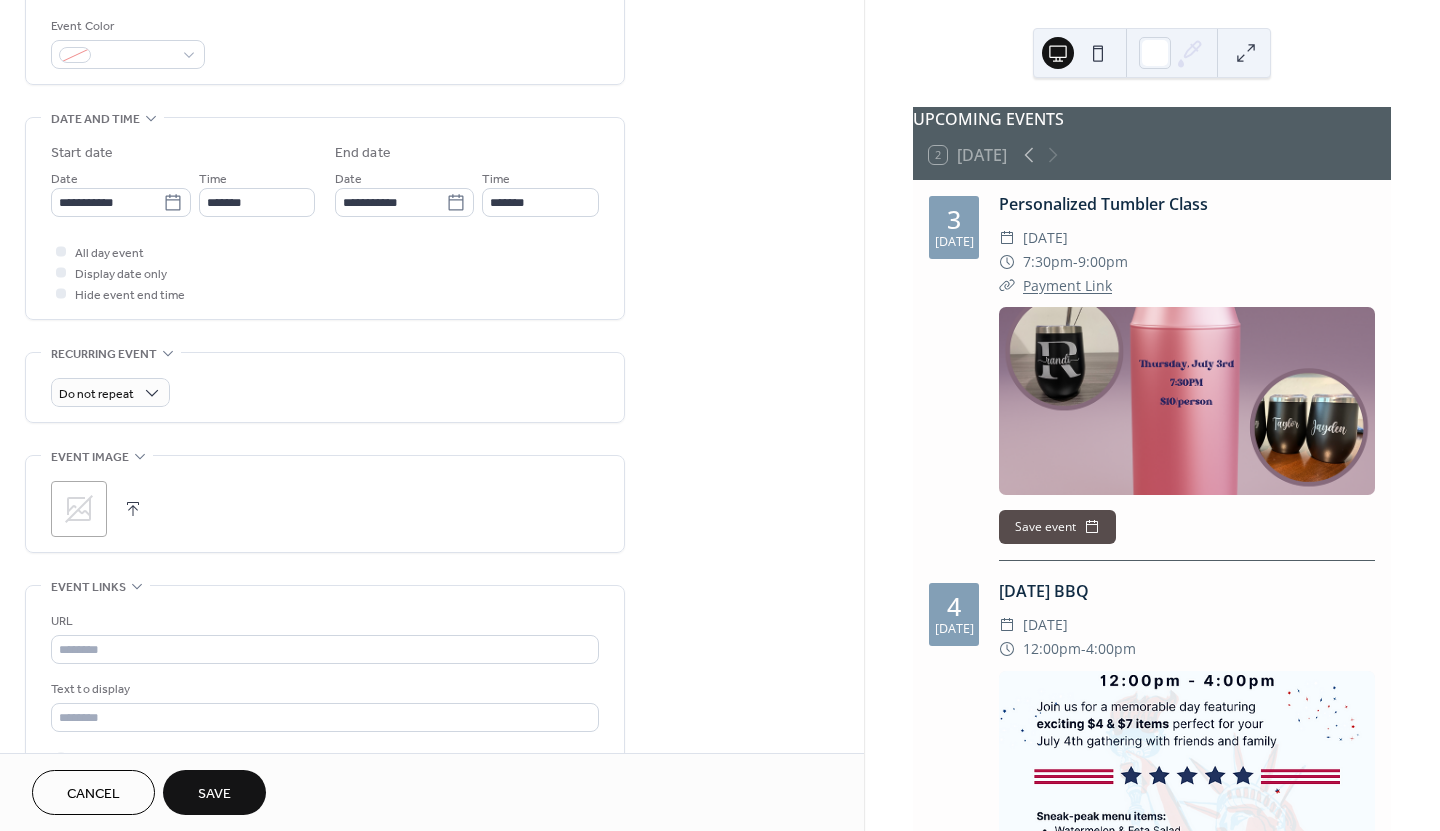 click at bounding box center (133, 509) 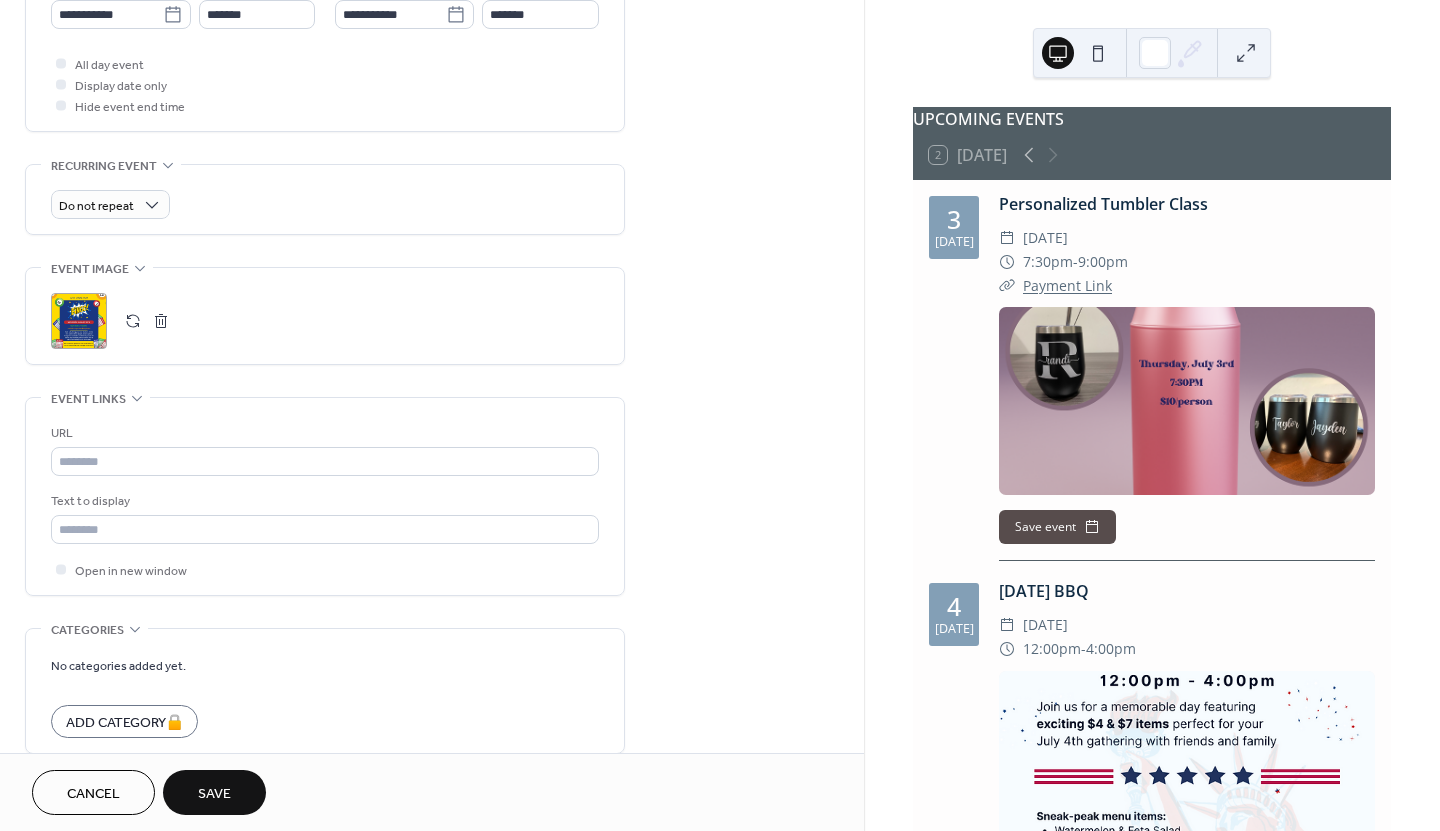 scroll, scrollTop: 810, scrollLeft: 0, axis: vertical 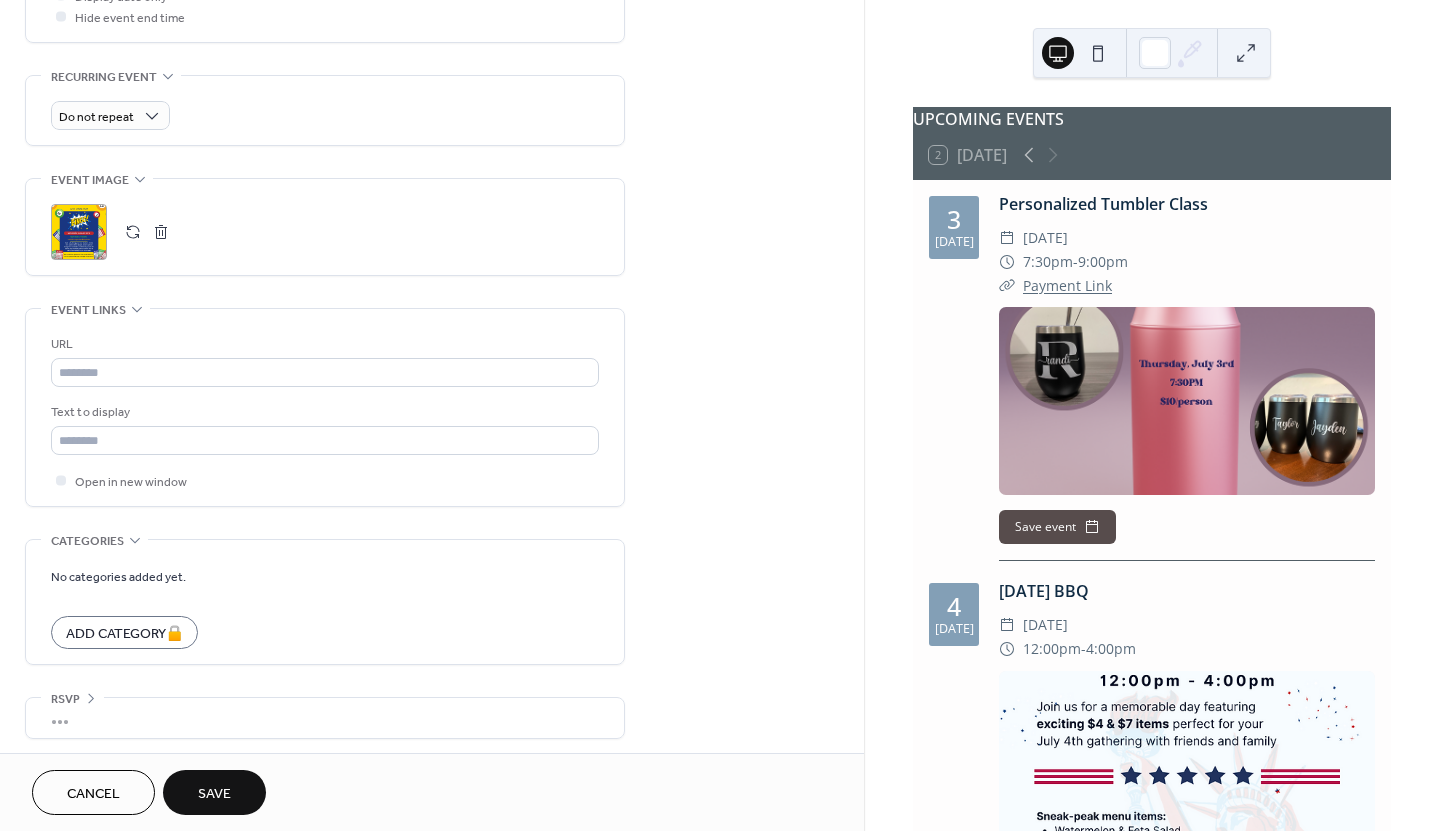 click on "Save" at bounding box center [214, 794] 